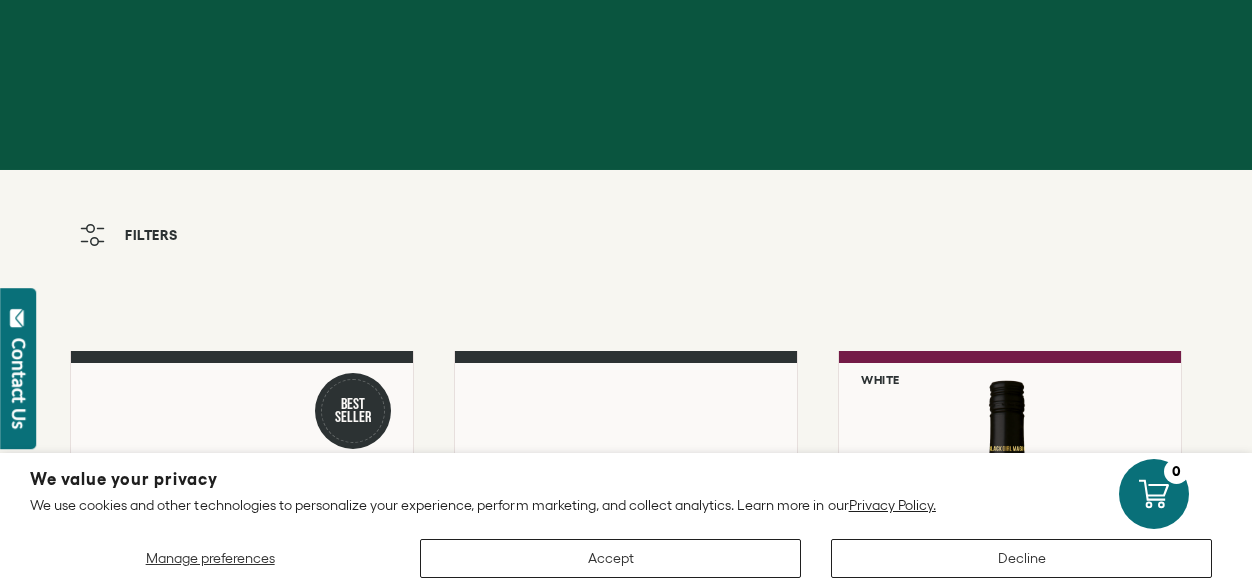 scroll, scrollTop: 0, scrollLeft: 0, axis: both 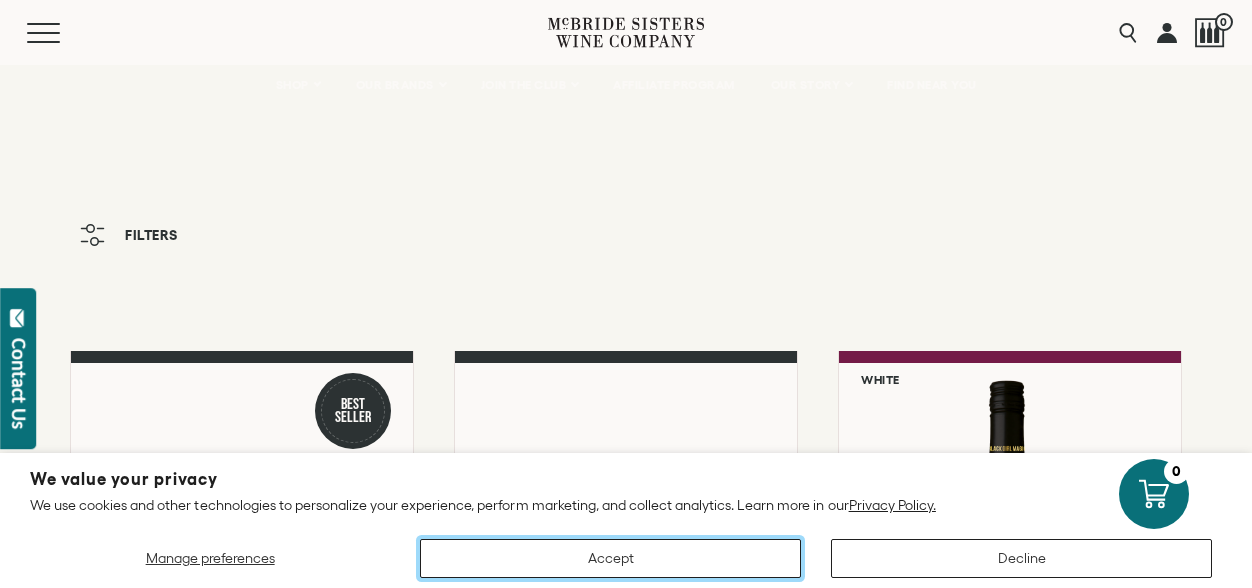 click on "Accept" at bounding box center [610, 558] 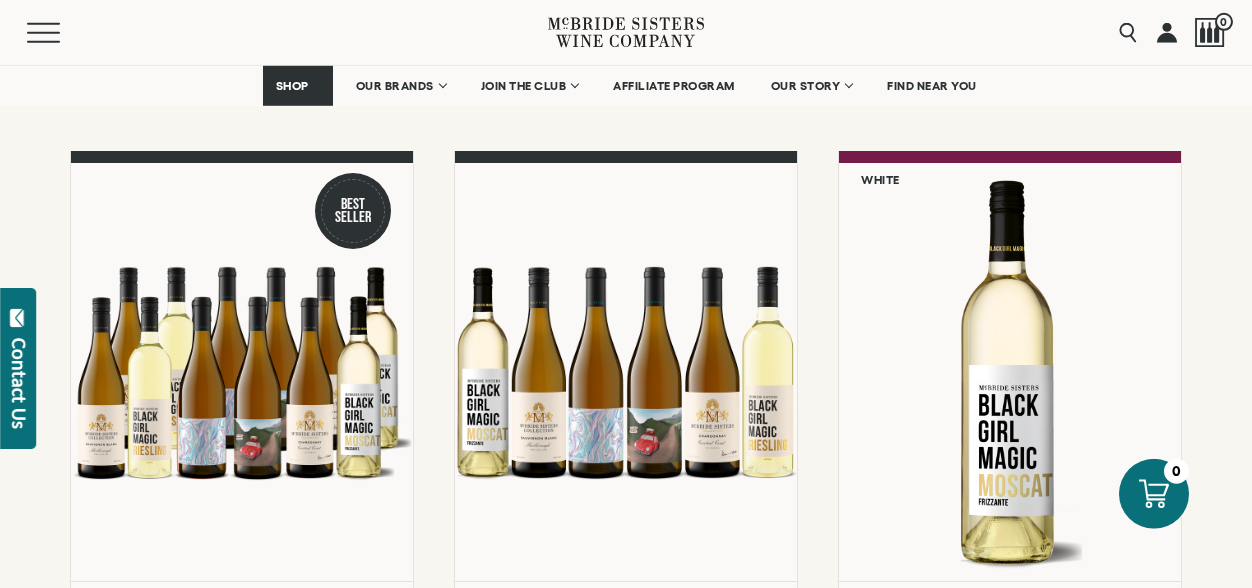 scroll, scrollTop: 208, scrollLeft: 0, axis: vertical 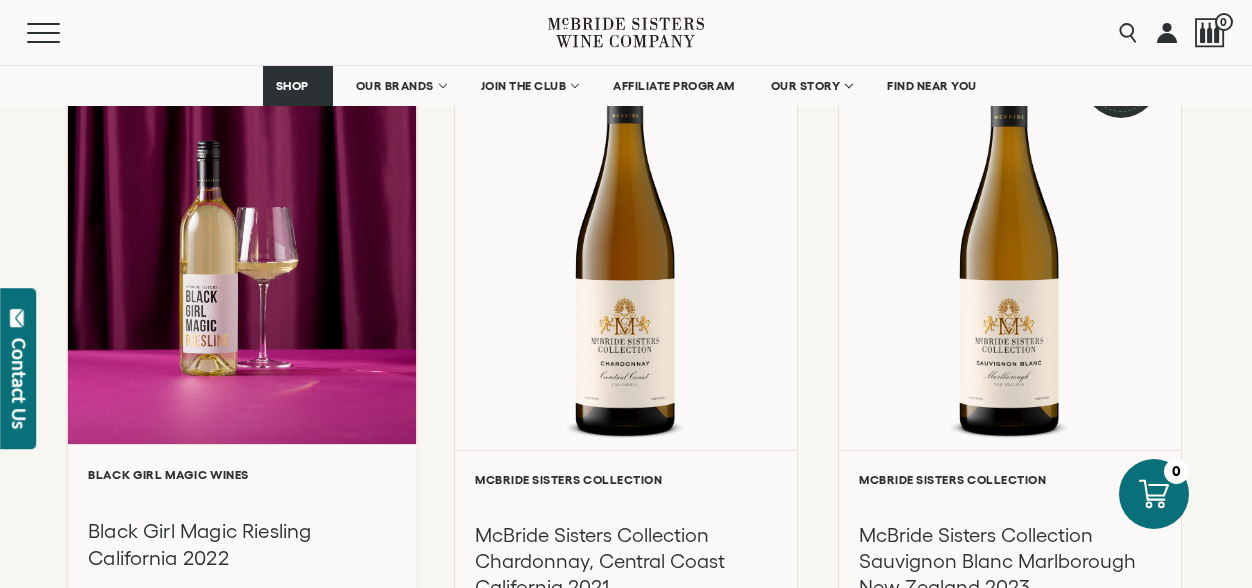 click at bounding box center (242, 231) 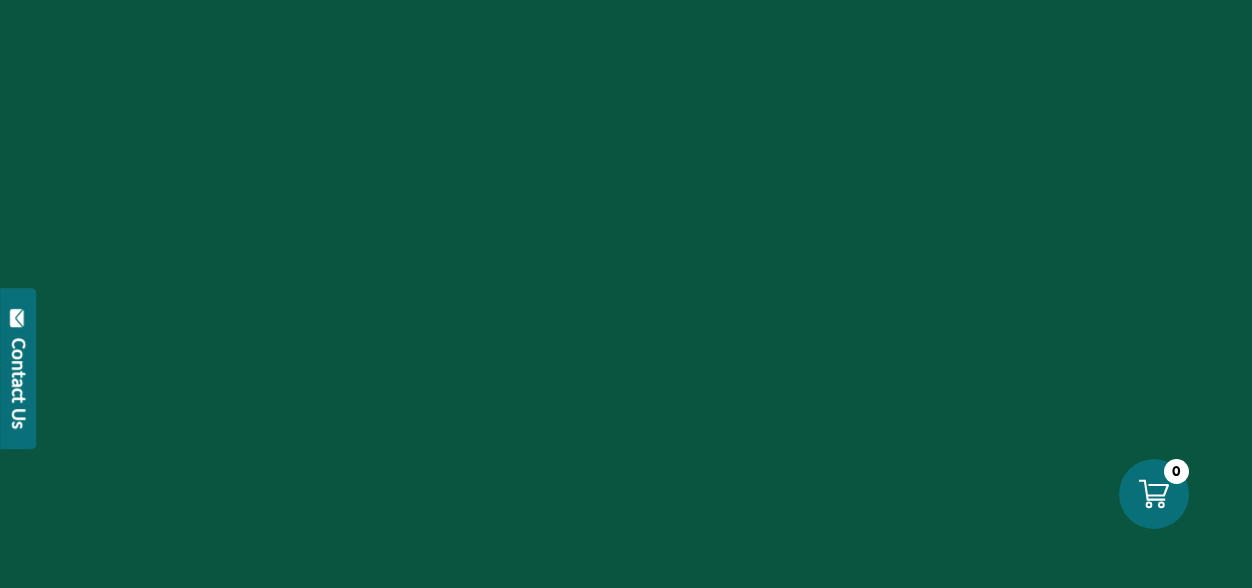 scroll, scrollTop: 0, scrollLeft: 0, axis: both 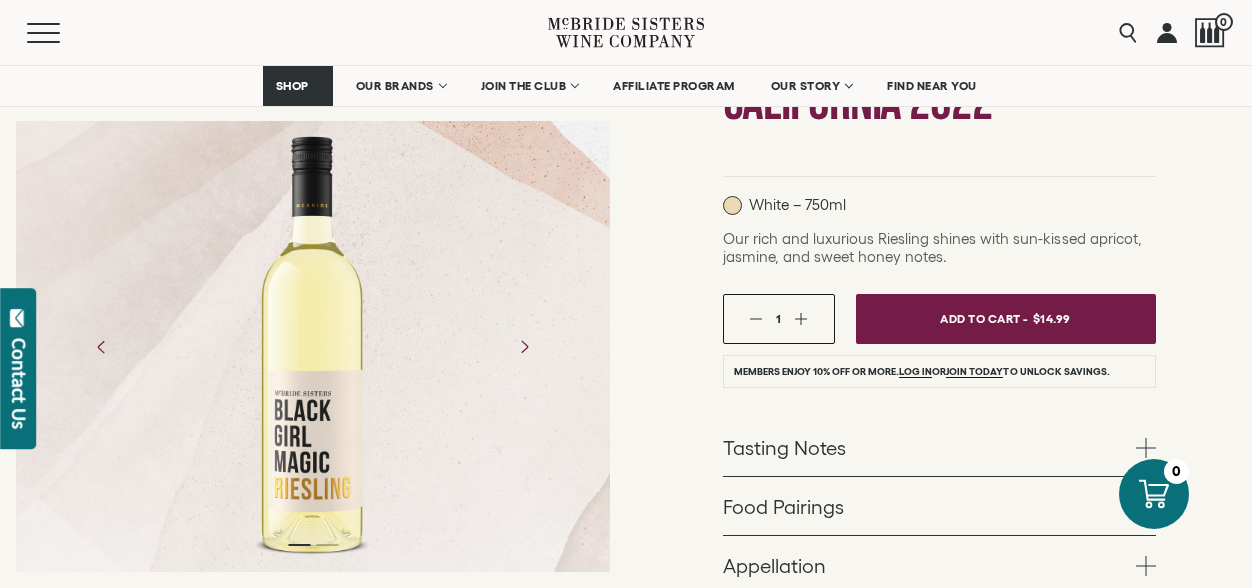 click at bounding box center (801, 318) 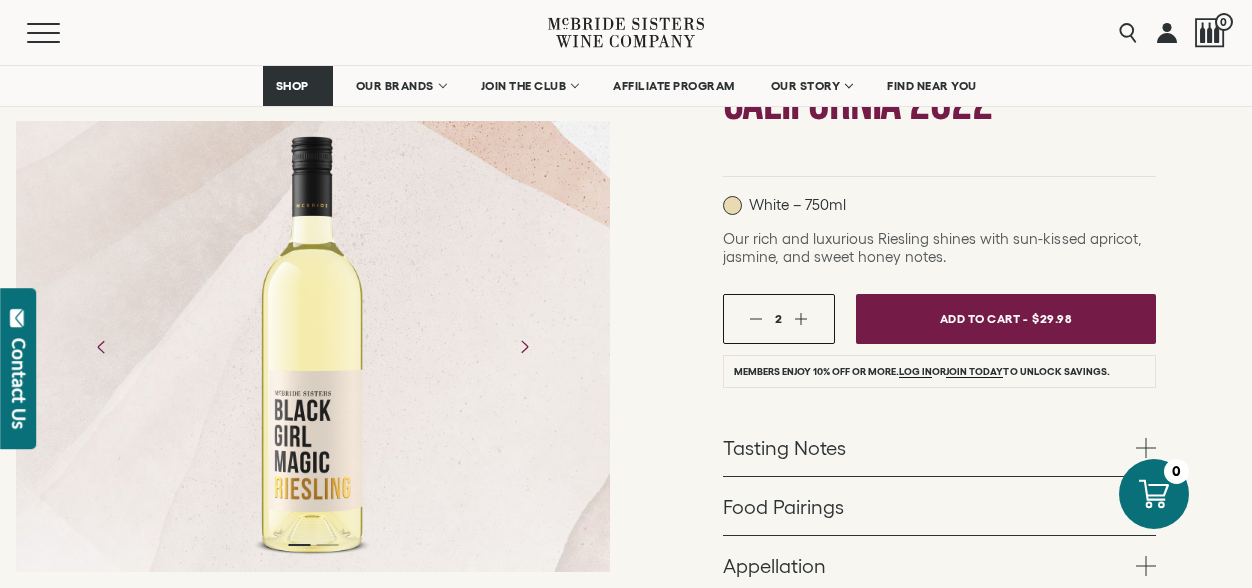 click at bounding box center (801, 318) 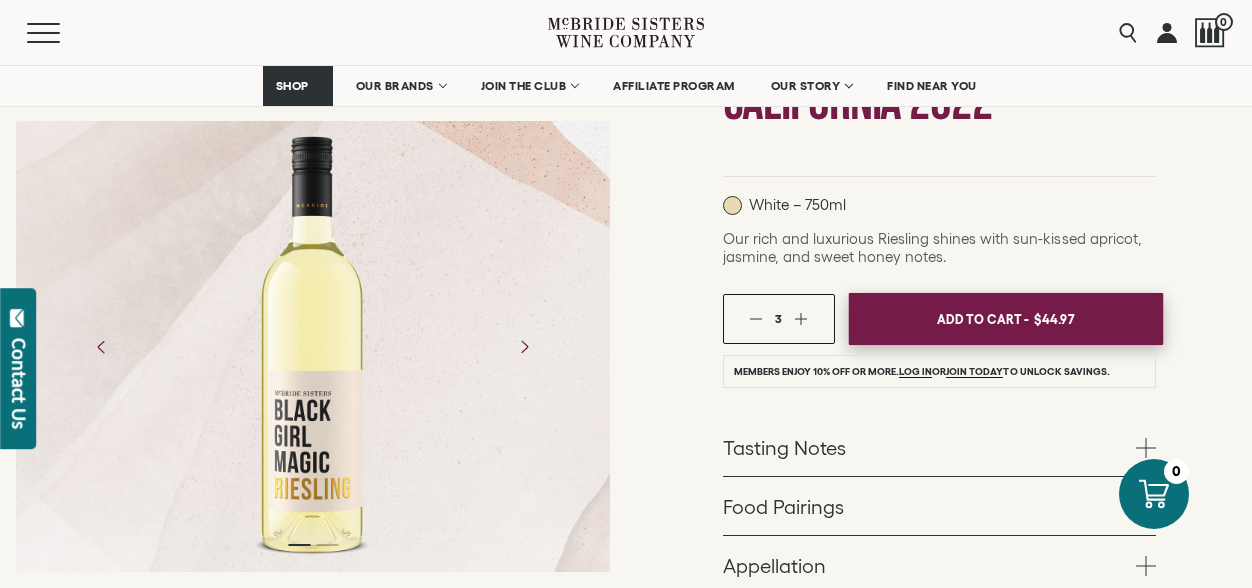 click on "Add To Cart -
$44.97" at bounding box center [1005, 319] 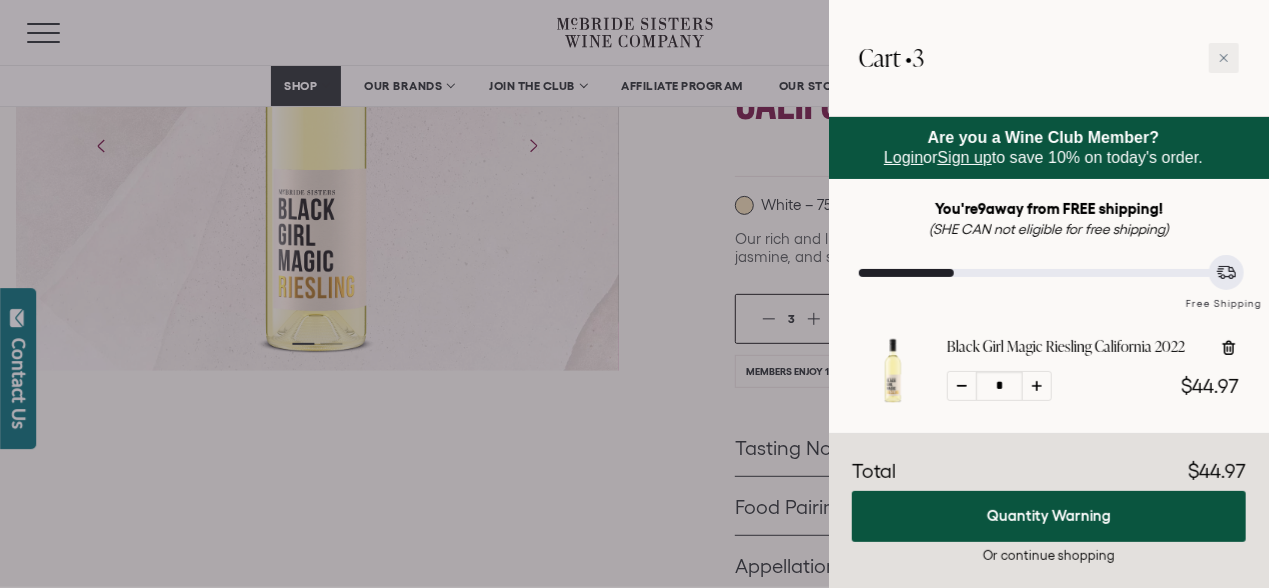 drag, startPoint x: 1099, startPoint y: 447, endPoint x: 1136, endPoint y: 444, distance: 37.12142 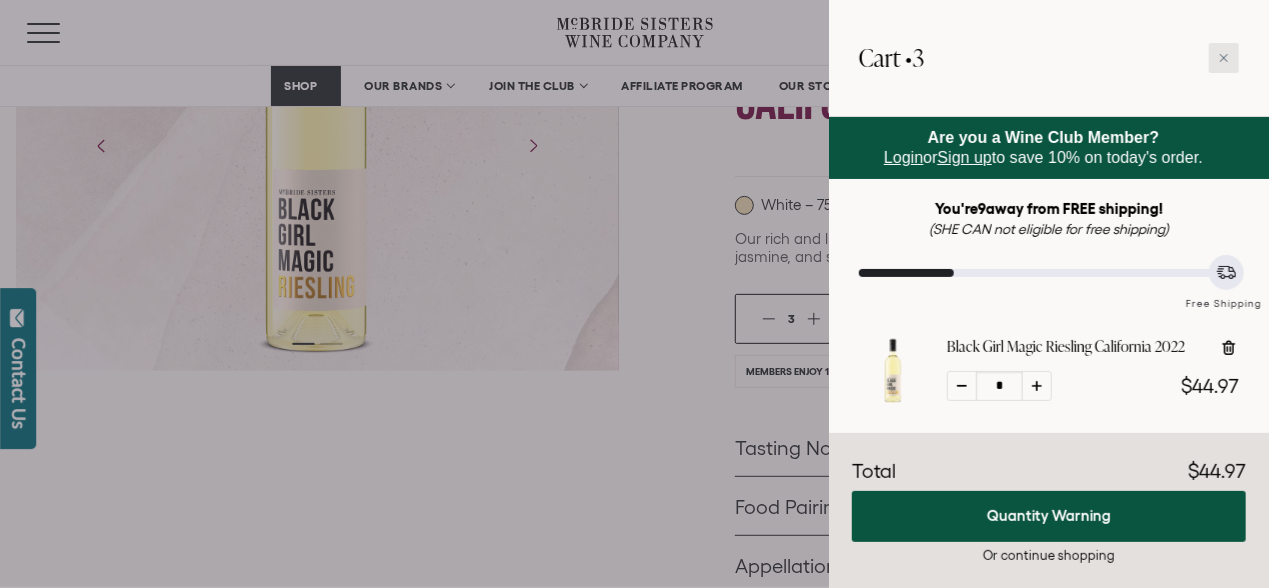 click at bounding box center [1224, 58] 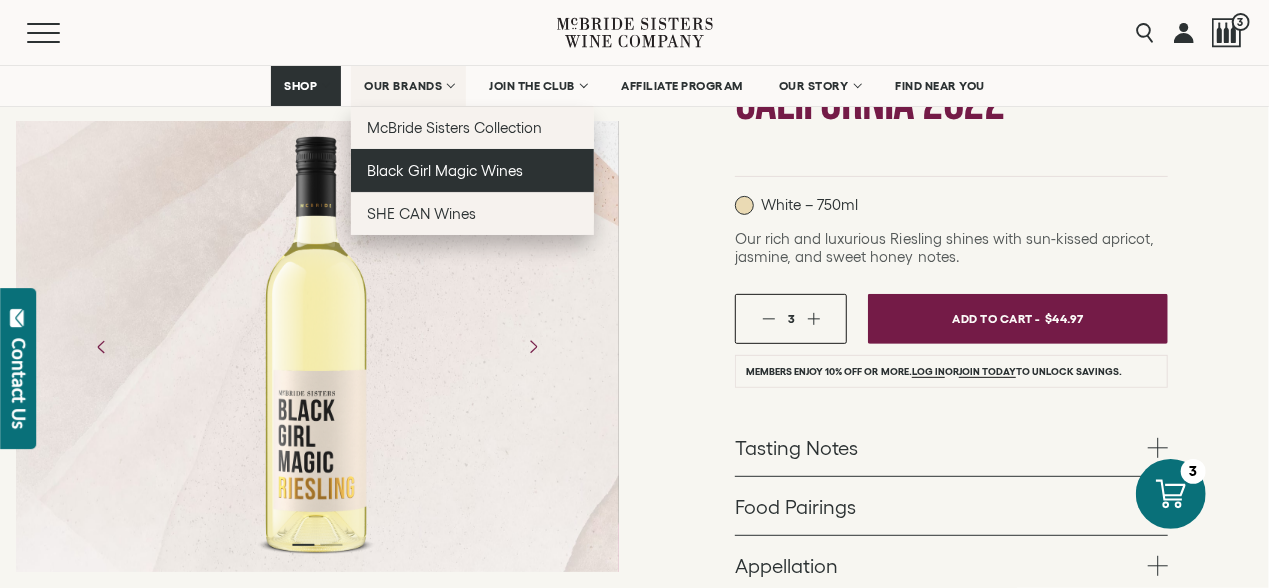 click on "Black Girl Magic Wines" at bounding box center [445, 170] 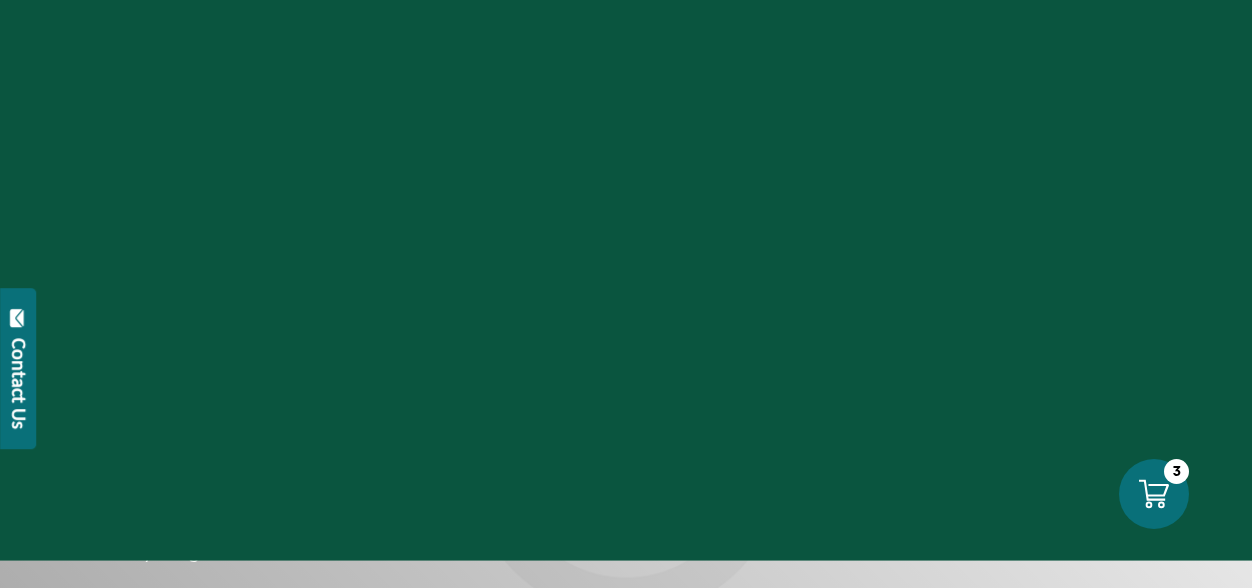 scroll, scrollTop: 0, scrollLeft: 0, axis: both 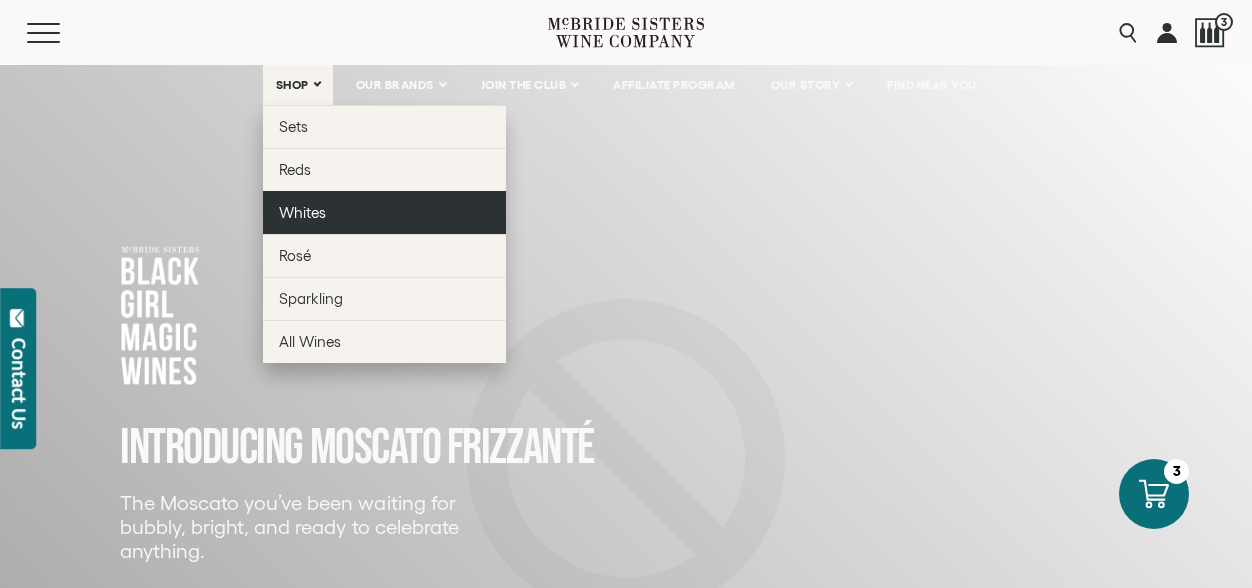 click on "Whites" at bounding box center (302, 212) 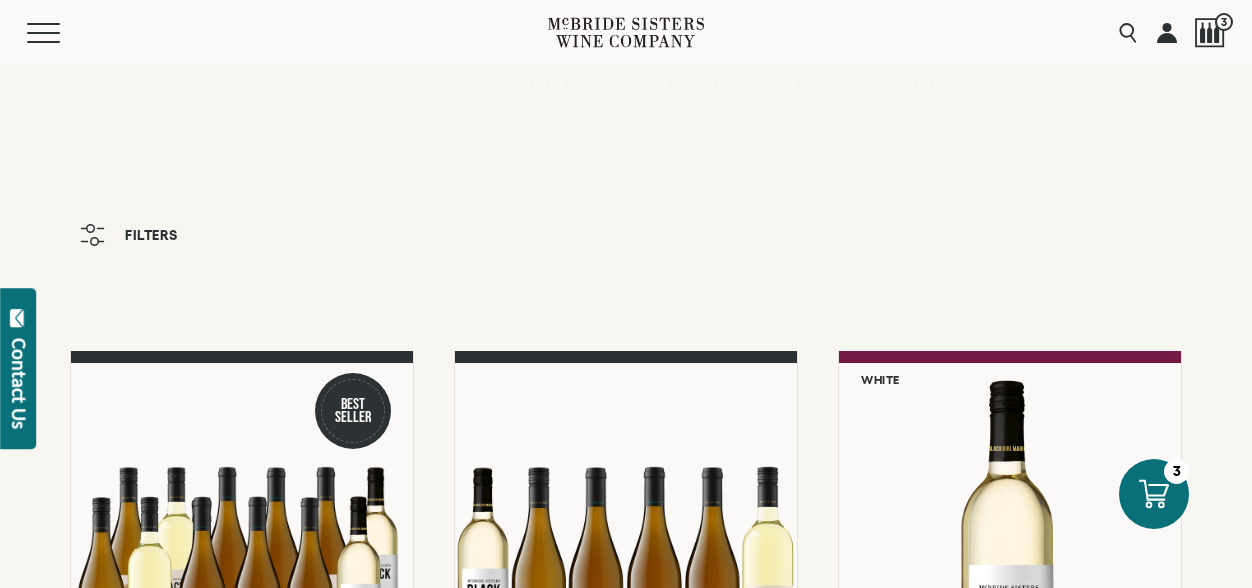 scroll, scrollTop: 0, scrollLeft: 0, axis: both 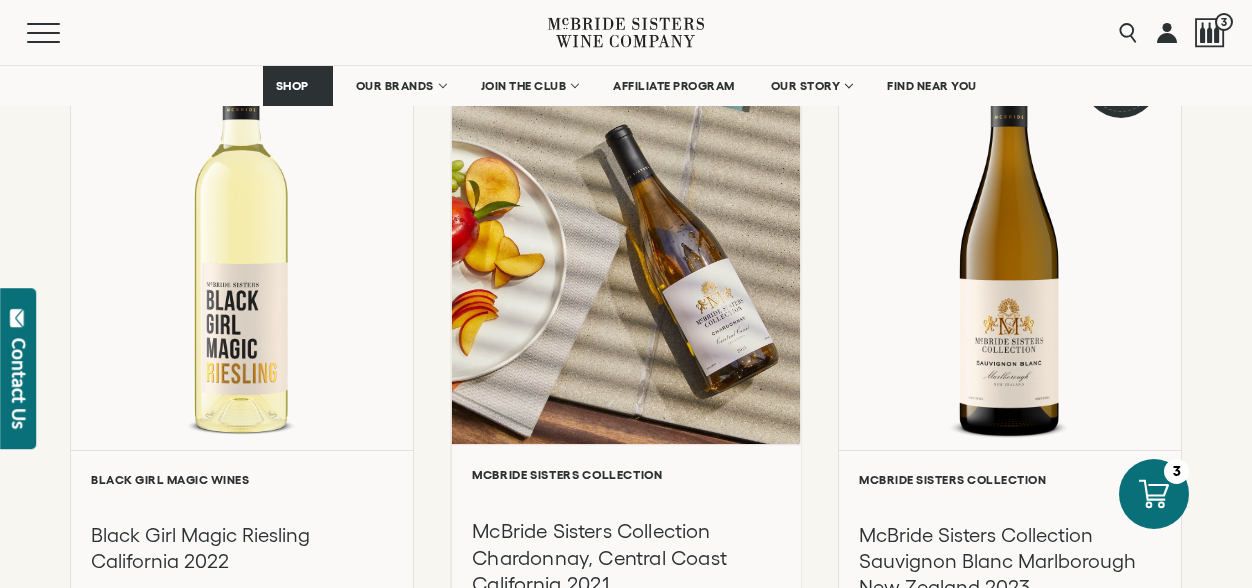 click at bounding box center [626, 231] 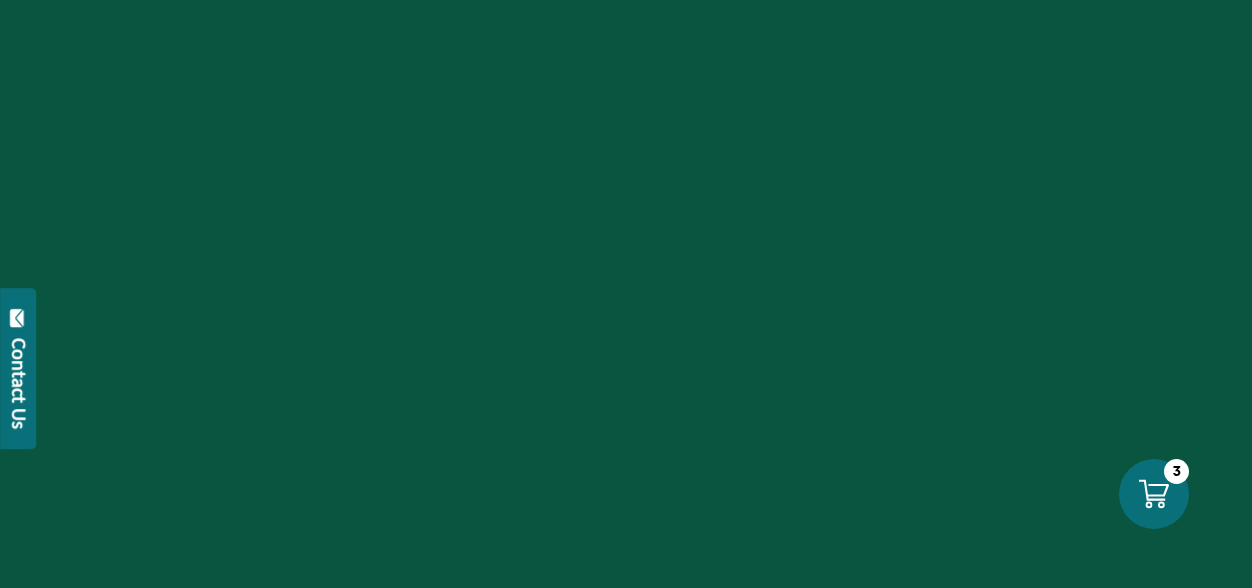 scroll, scrollTop: 0, scrollLeft: 0, axis: both 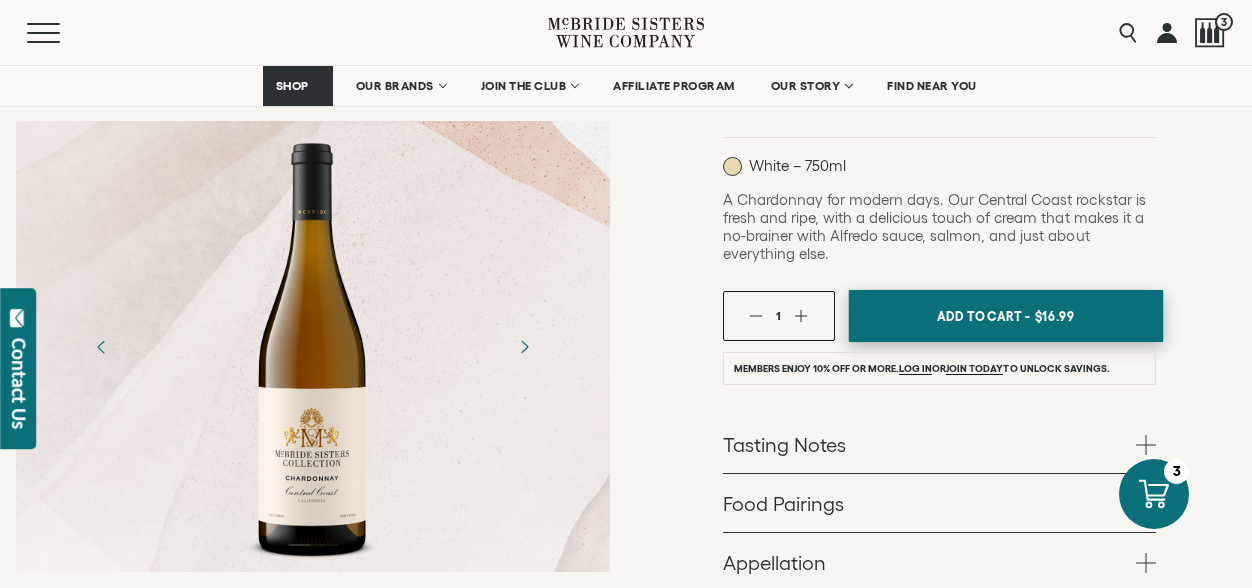 click on "Add To Cart -" at bounding box center (983, 316) 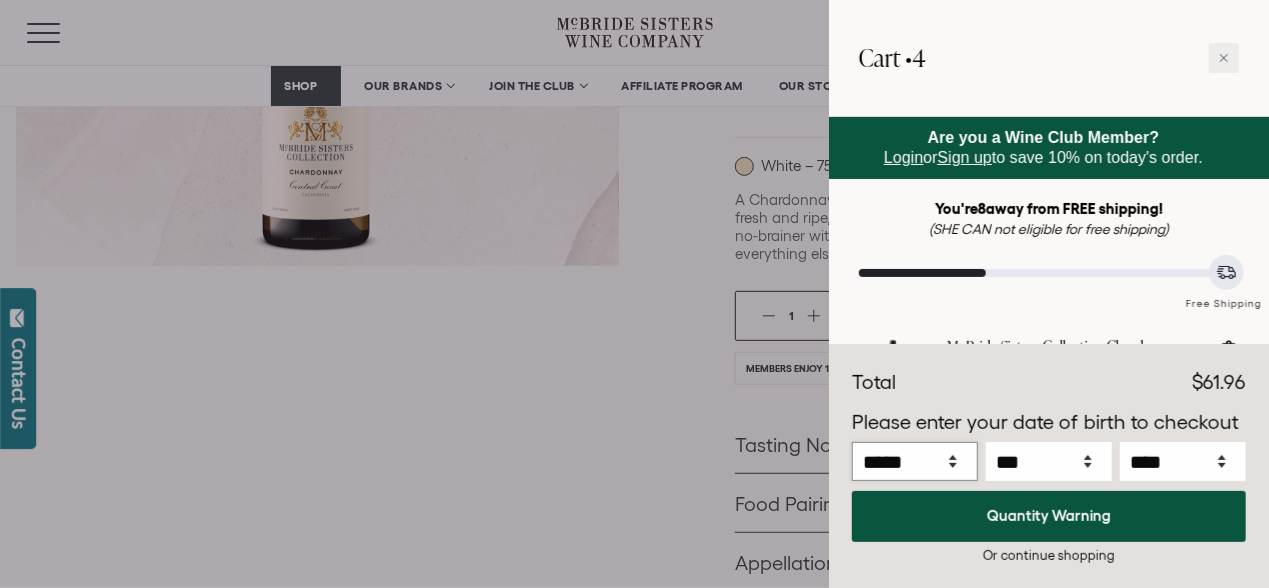 click on "*****
***
***
***
***
***
***
***
***
***
***
***
***" at bounding box center [915, 461] 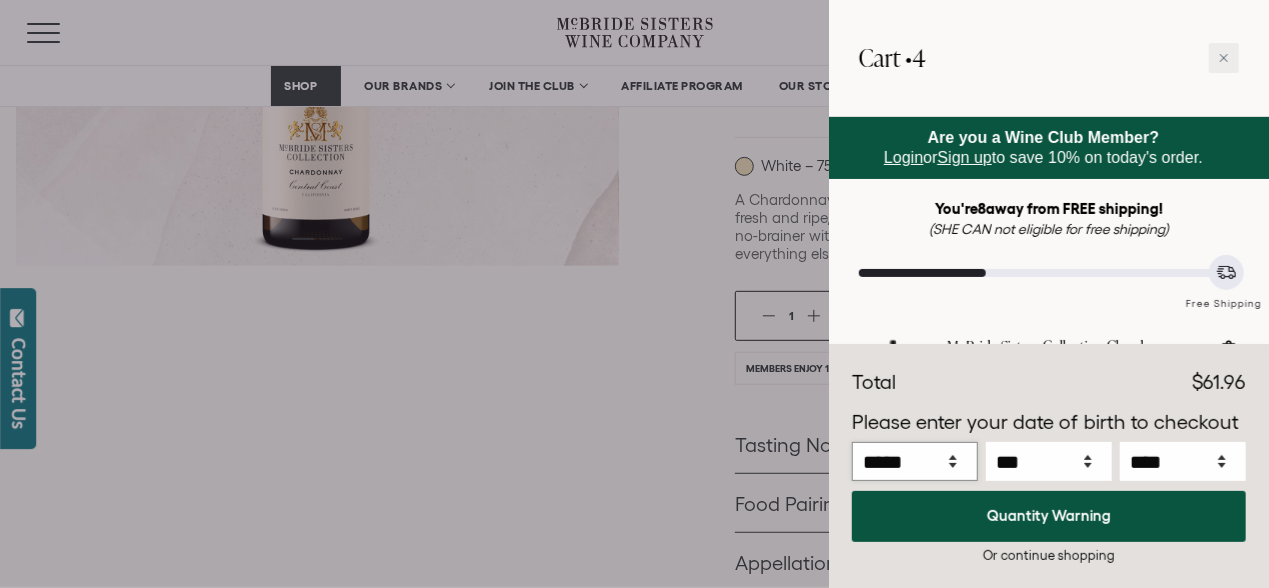 select on "*" 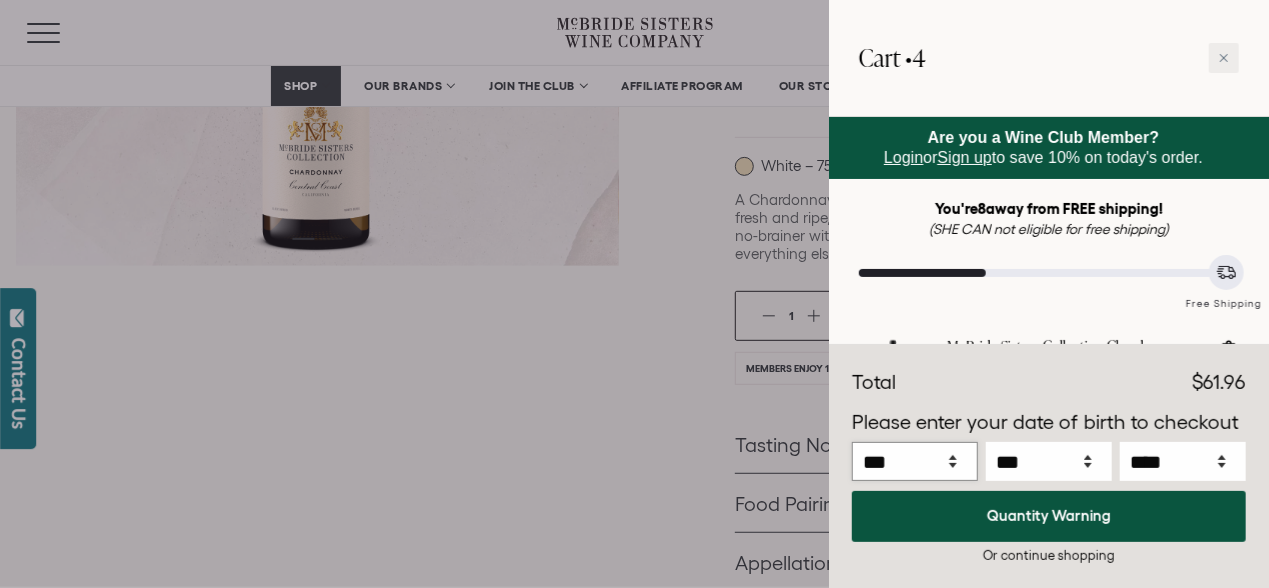 click on "***" at bounding box center (0, 0) 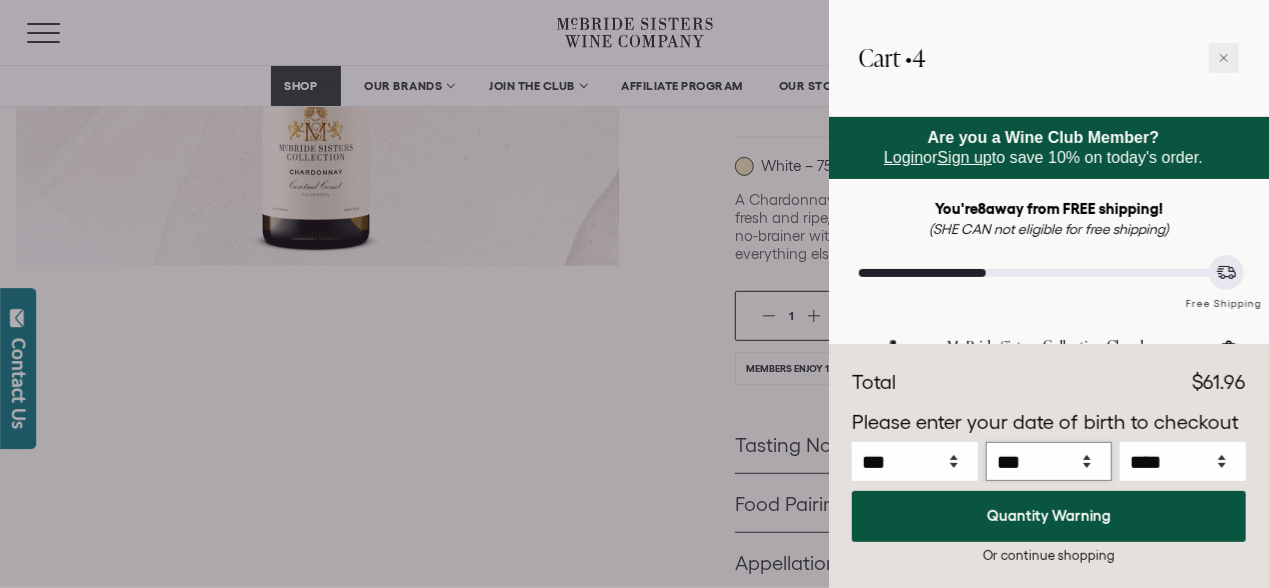 click on "***
*
*
*
*
*
*
*
*
*
**
**
**
**
**
**
**
**
**
**
**
**
**
**
**
**
**
**
**
**
**
**" at bounding box center [1049, 461] 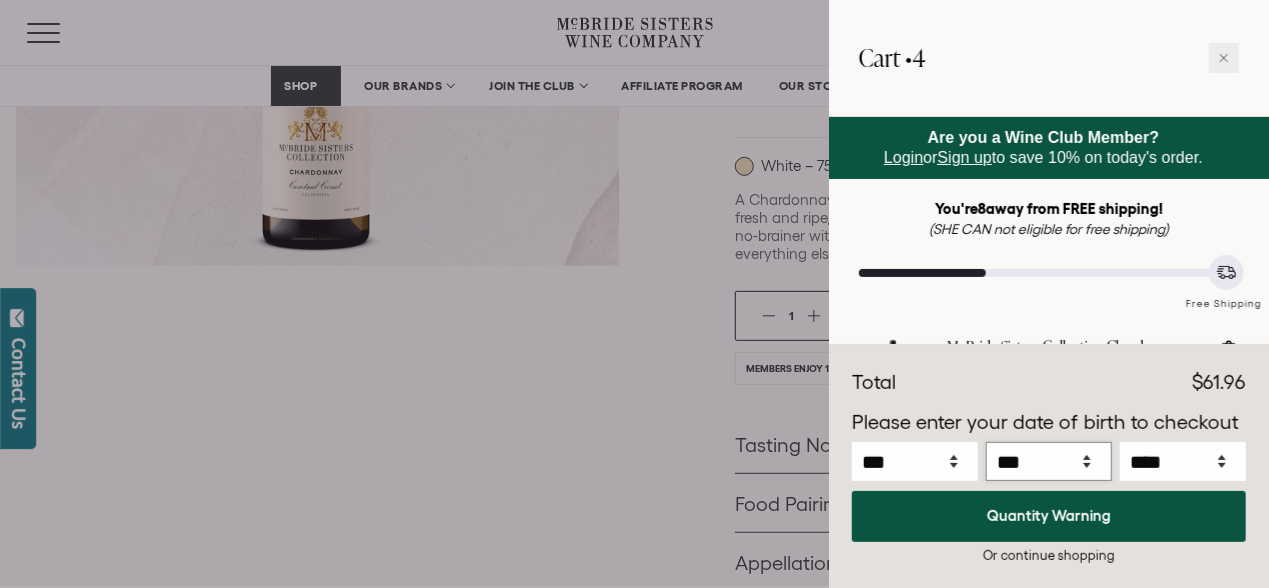 select on "**" 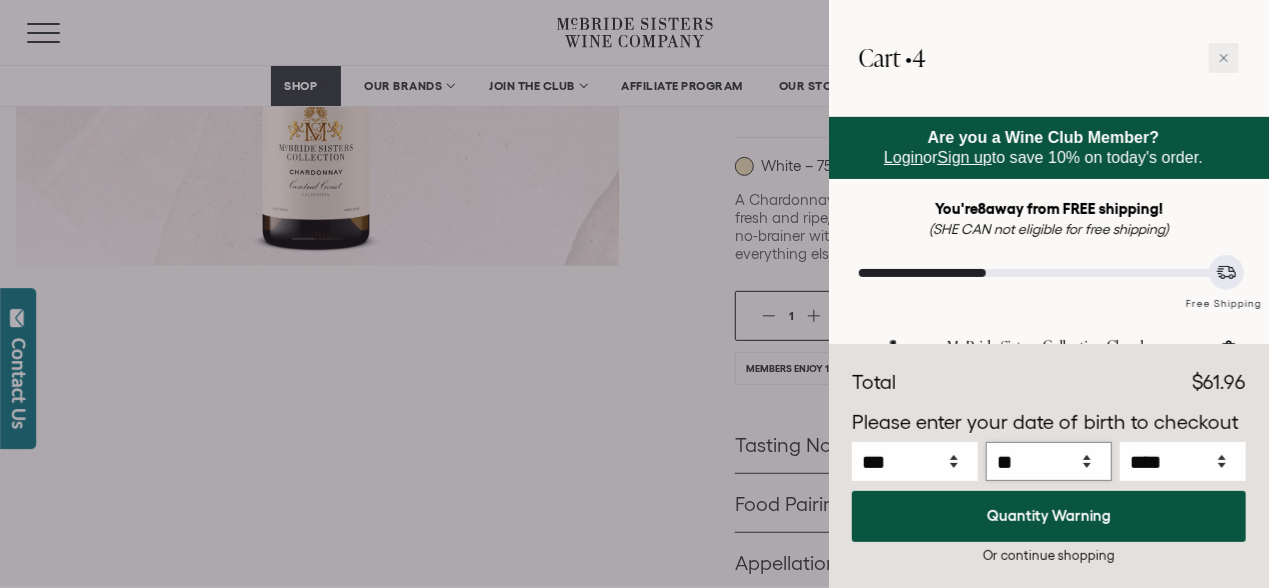 click on "**" at bounding box center (0, 0) 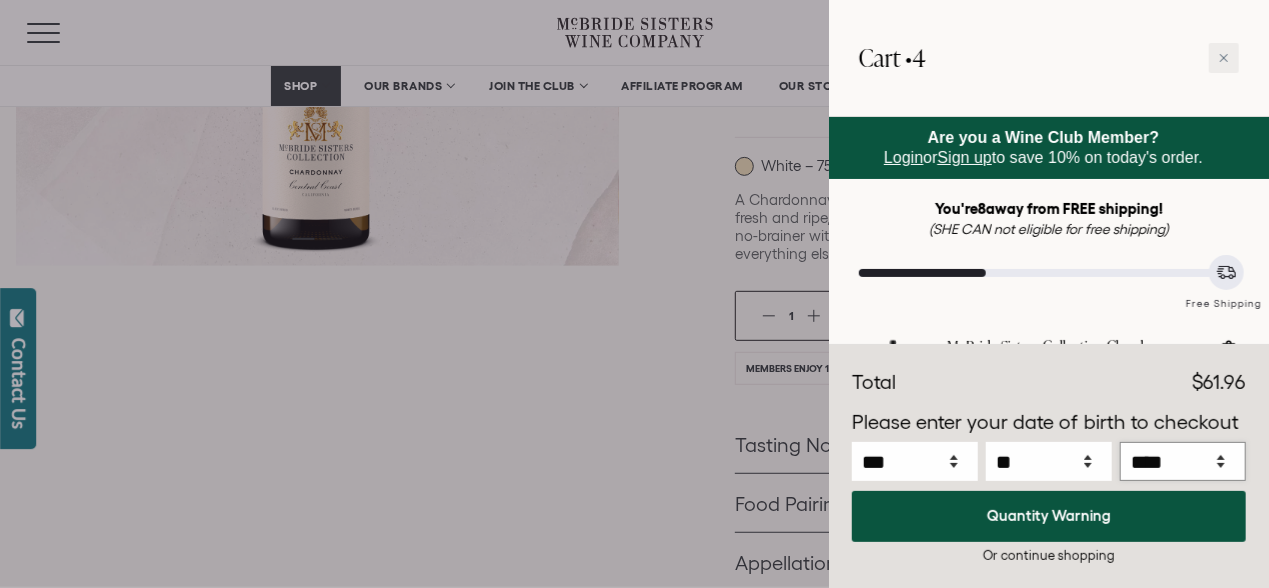 click on "****
****
****
****
****
****
****
****
****
****
****
****
****
****
****
****
****
****
****
****
****
****
****
****
****
****
****
****
****
****
****
****
**** **** **** **** ****" at bounding box center (1183, 461) 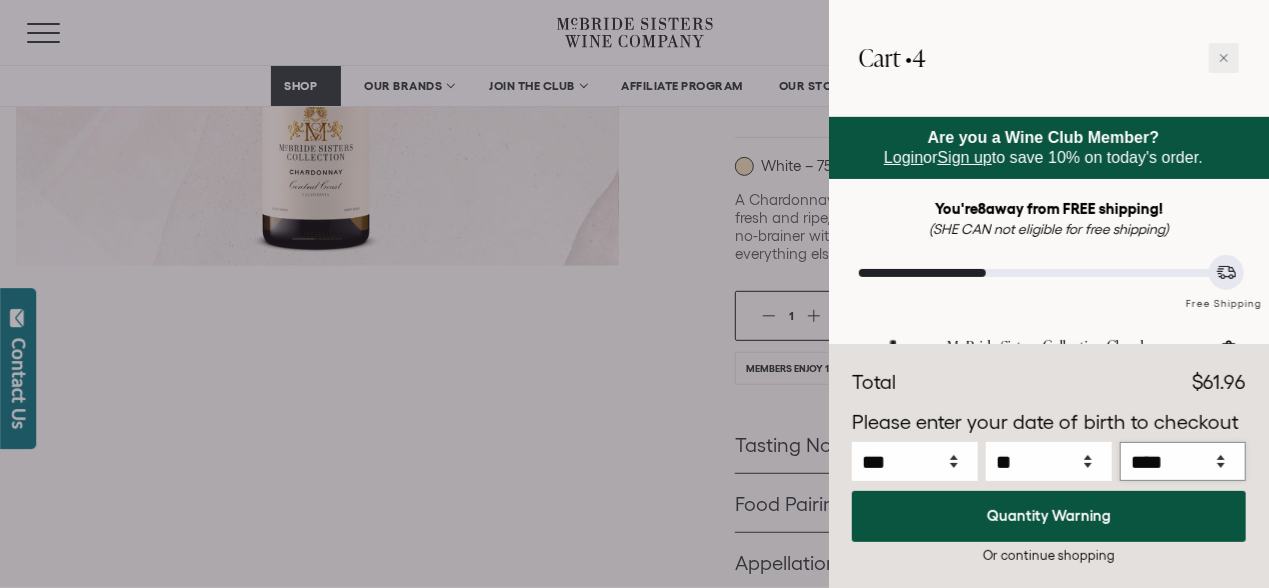select on "****" 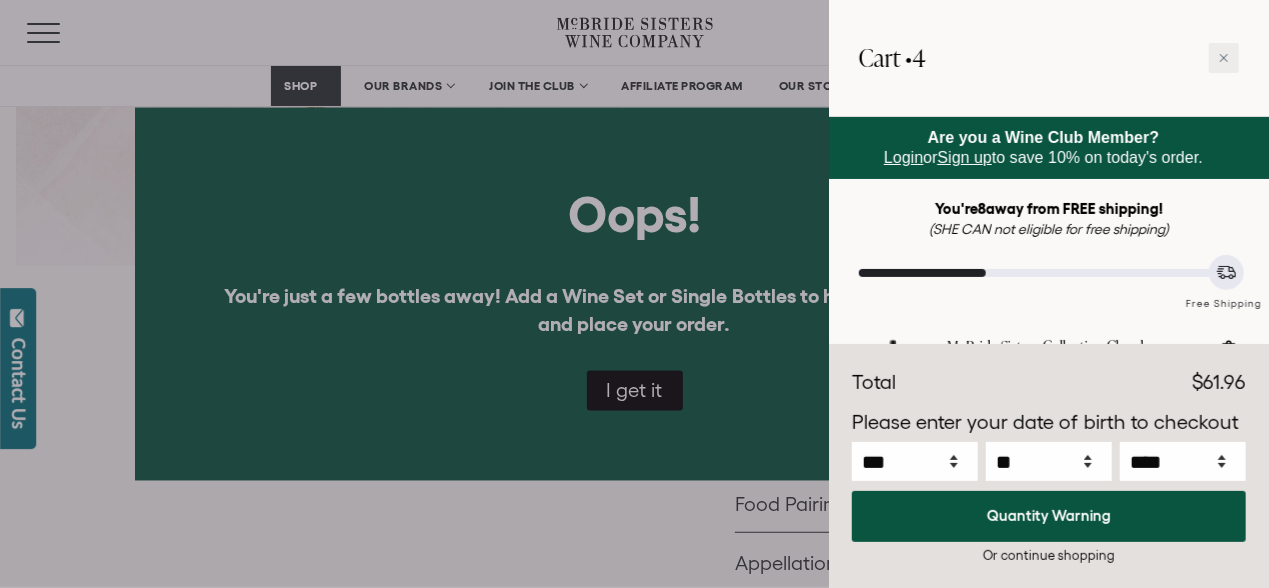 click at bounding box center [634, 294] 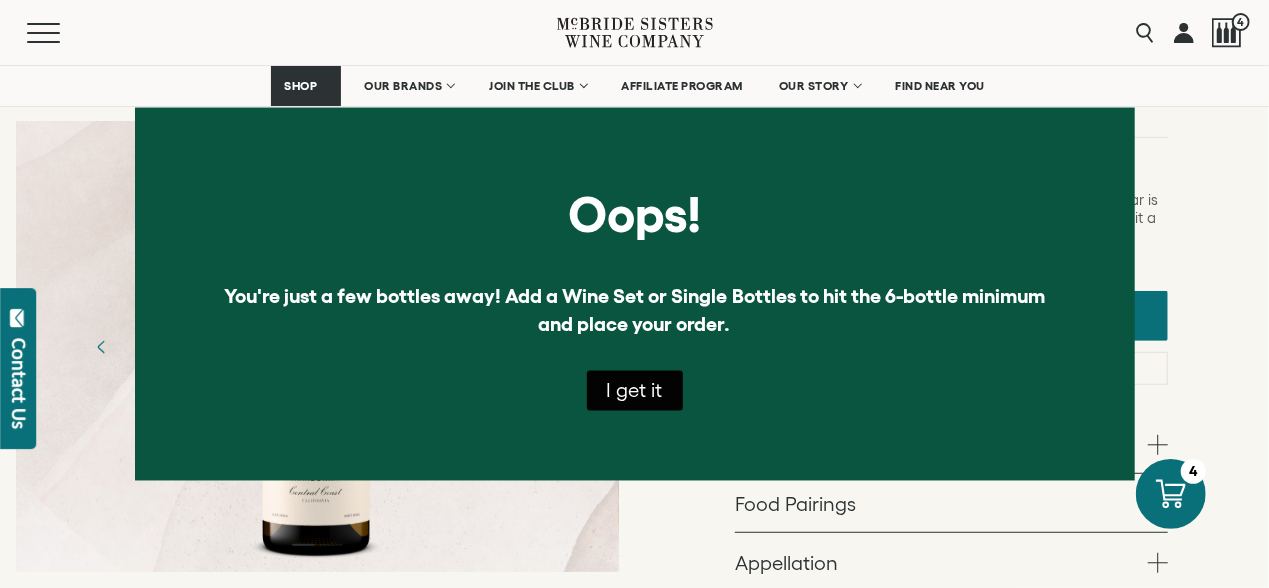 click on "I get it" at bounding box center (635, 390) 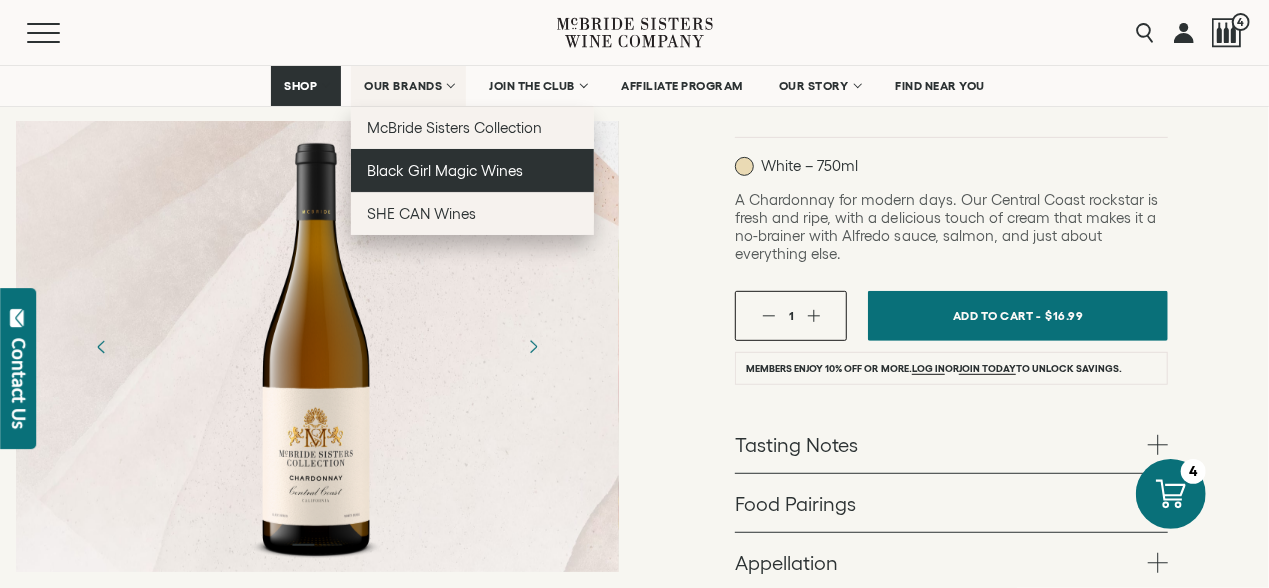 click on "Black Girl Magic Wines" at bounding box center (445, 170) 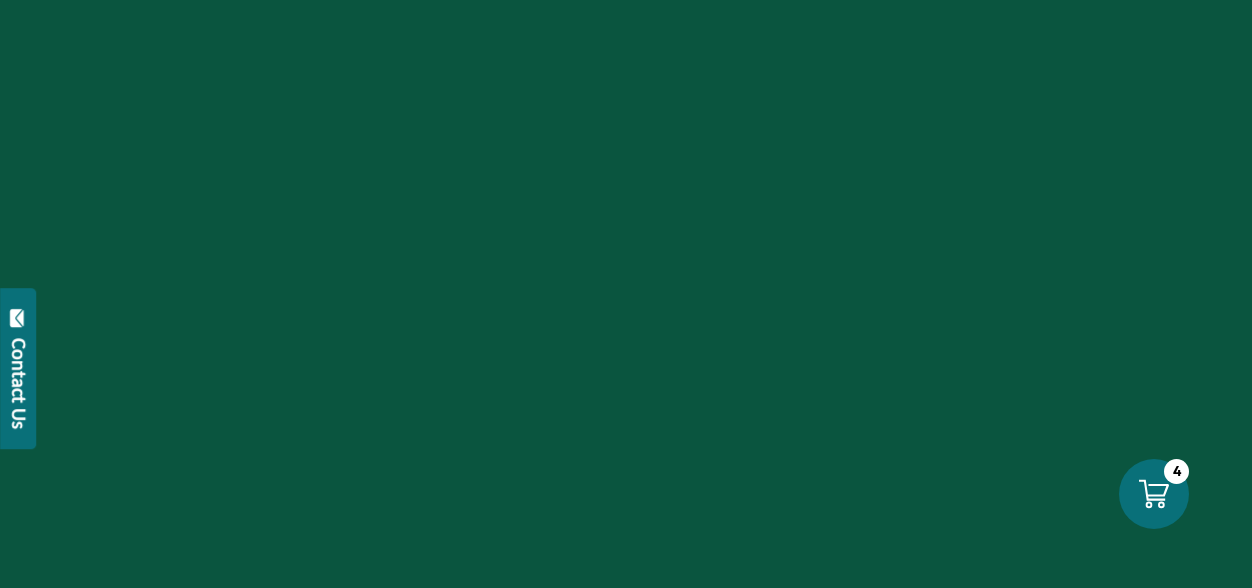 scroll, scrollTop: 0, scrollLeft: 0, axis: both 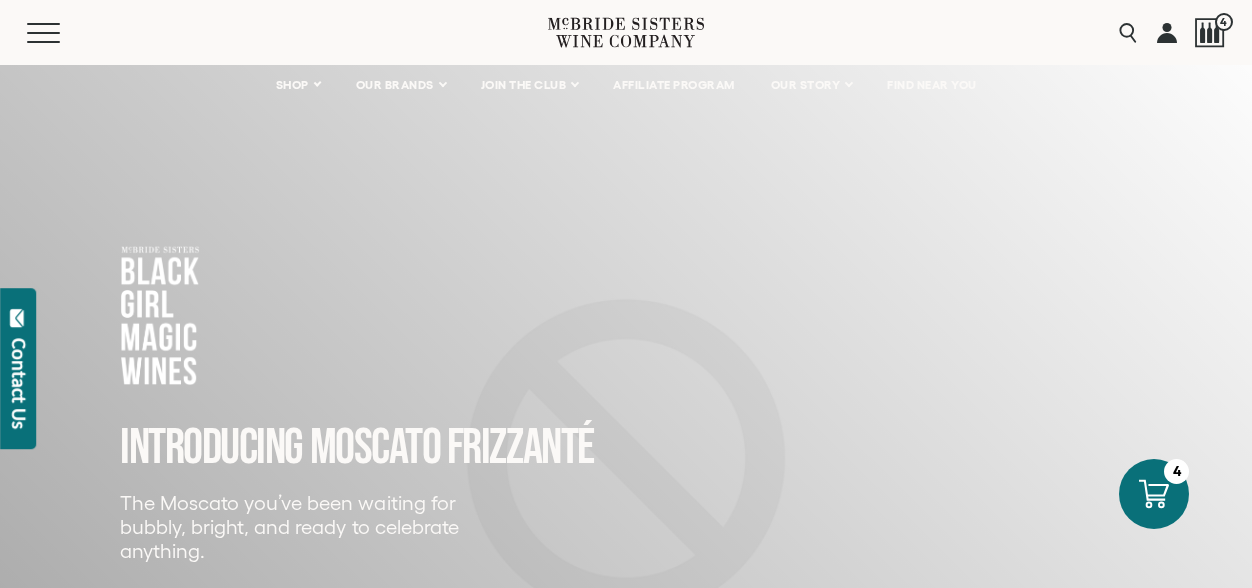 select on "****" 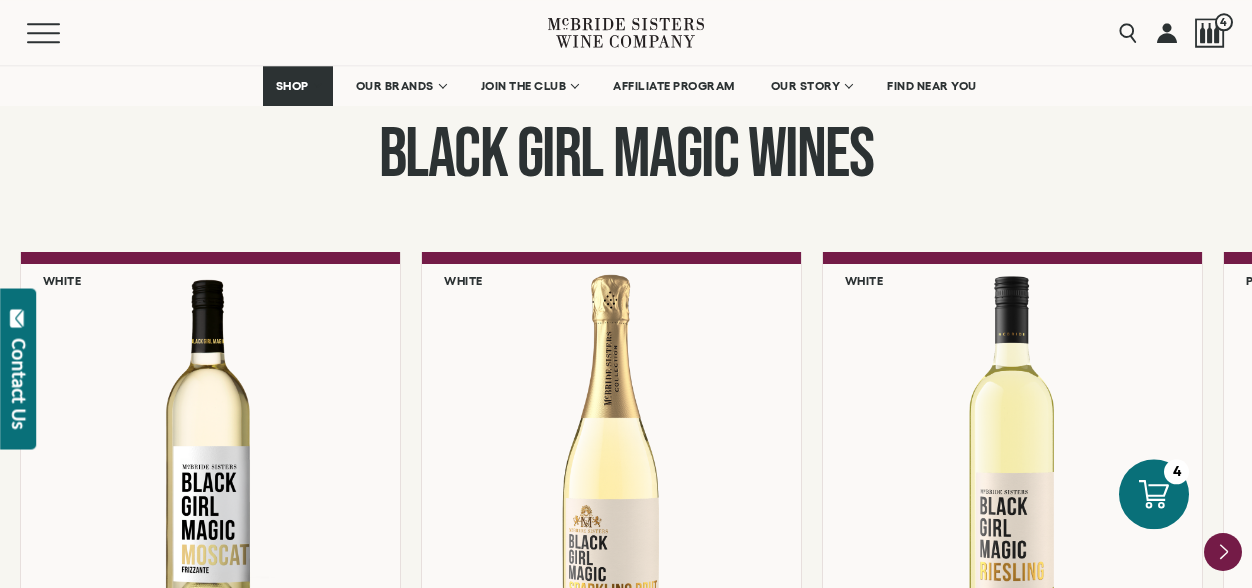 scroll, scrollTop: 1646, scrollLeft: 0, axis: vertical 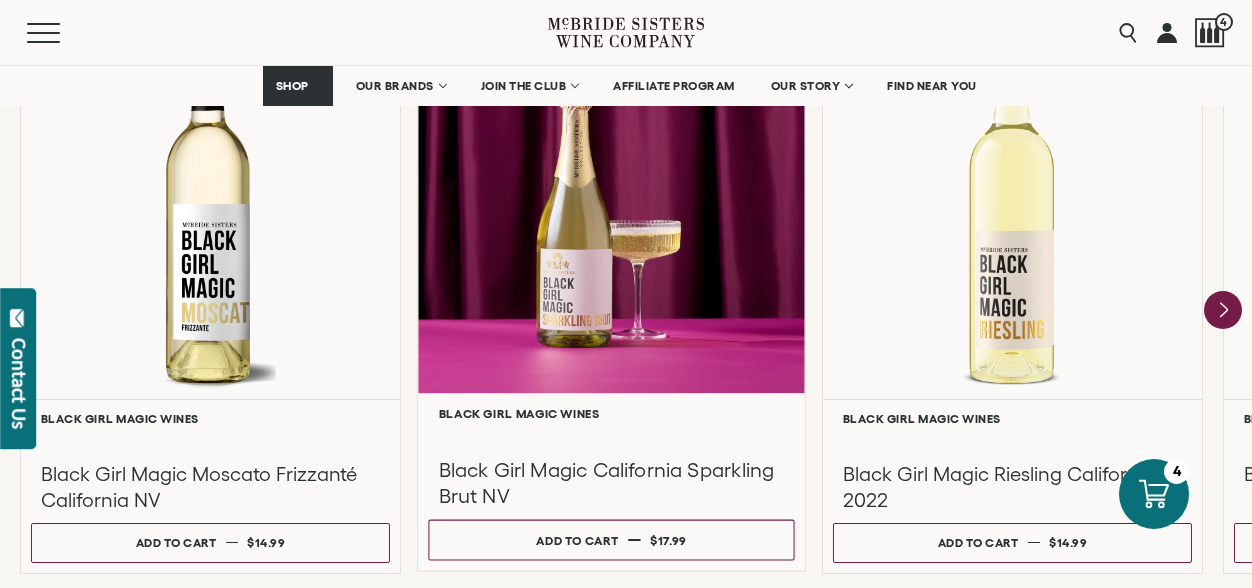 click at bounding box center (611, 200) 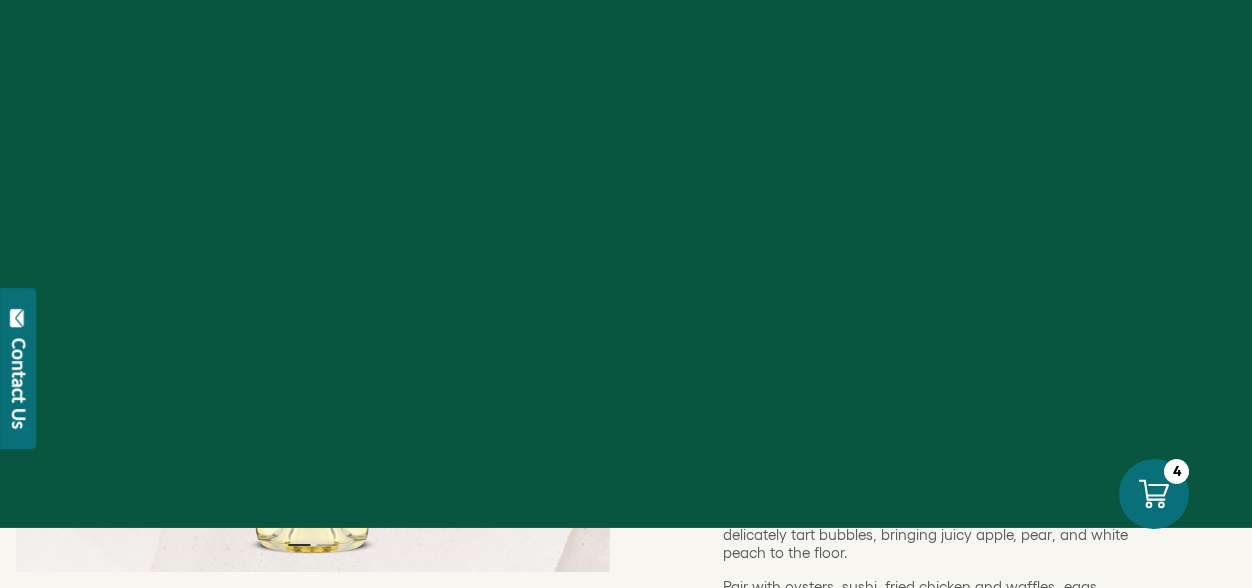 select on "****" 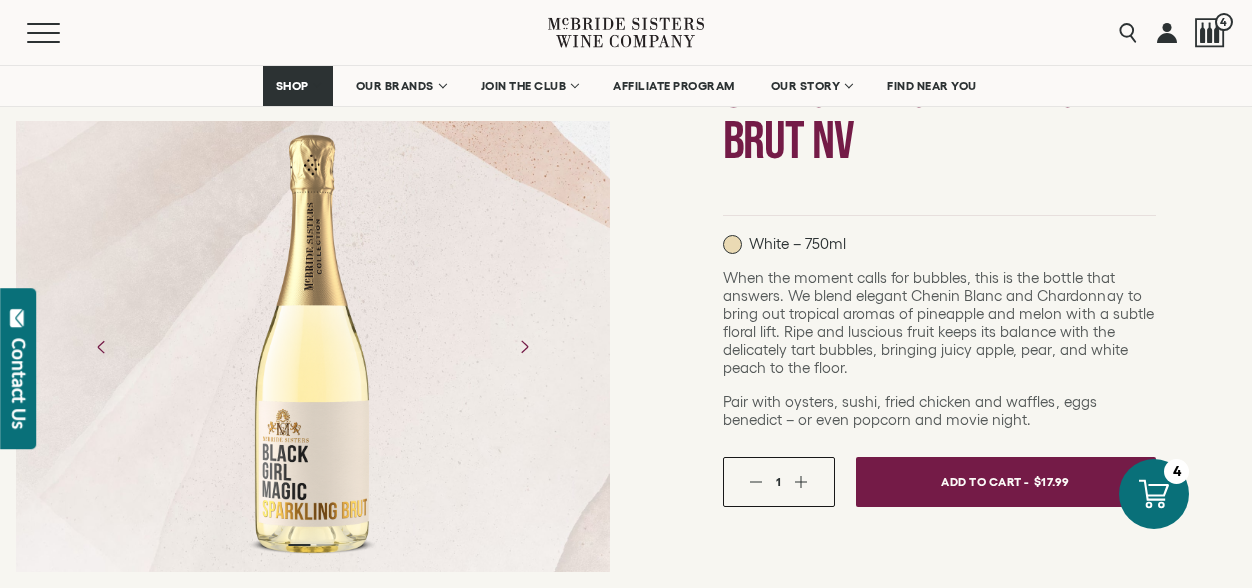 scroll, scrollTop: 278, scrollLeft: 0, axis: vertical 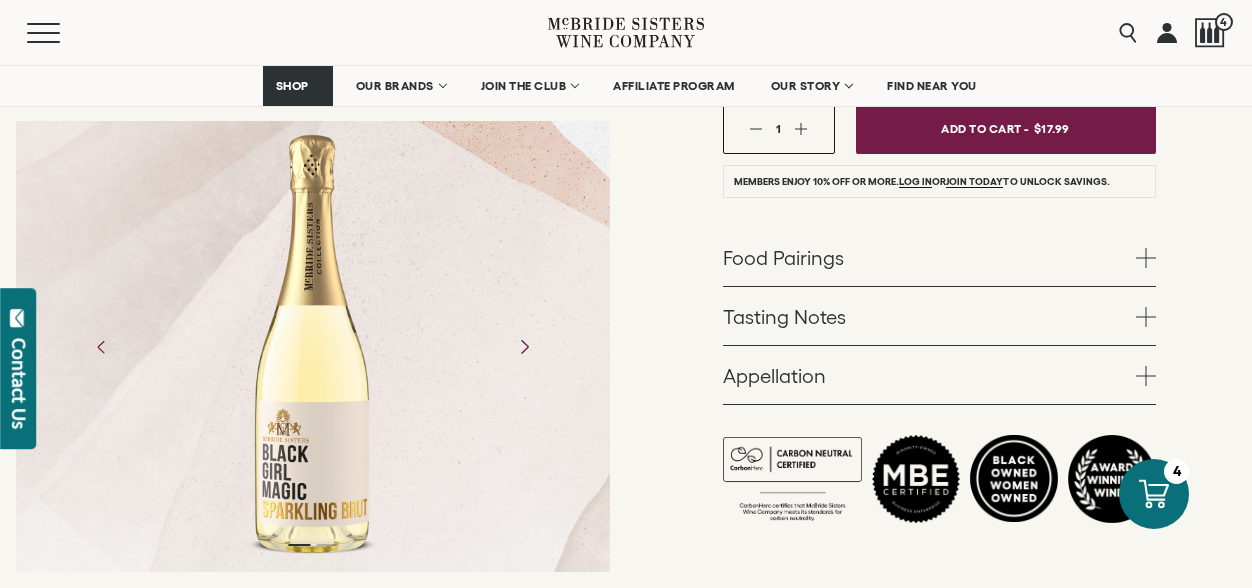 click 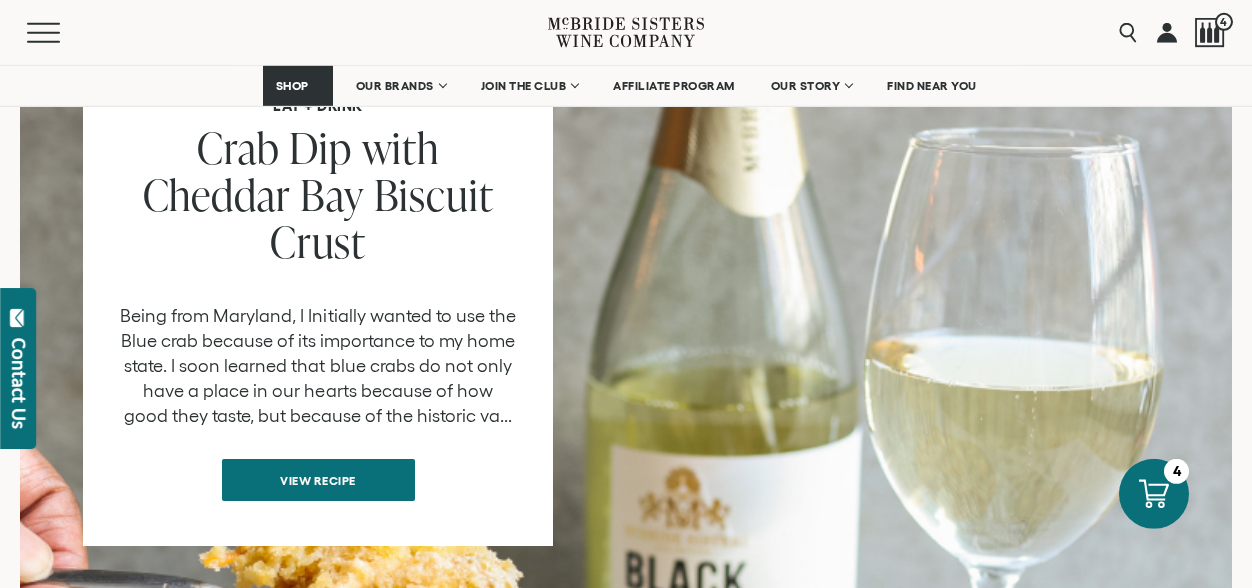 scroll, scrollTop: 1786, scrollLeft: 0, axis: vertical 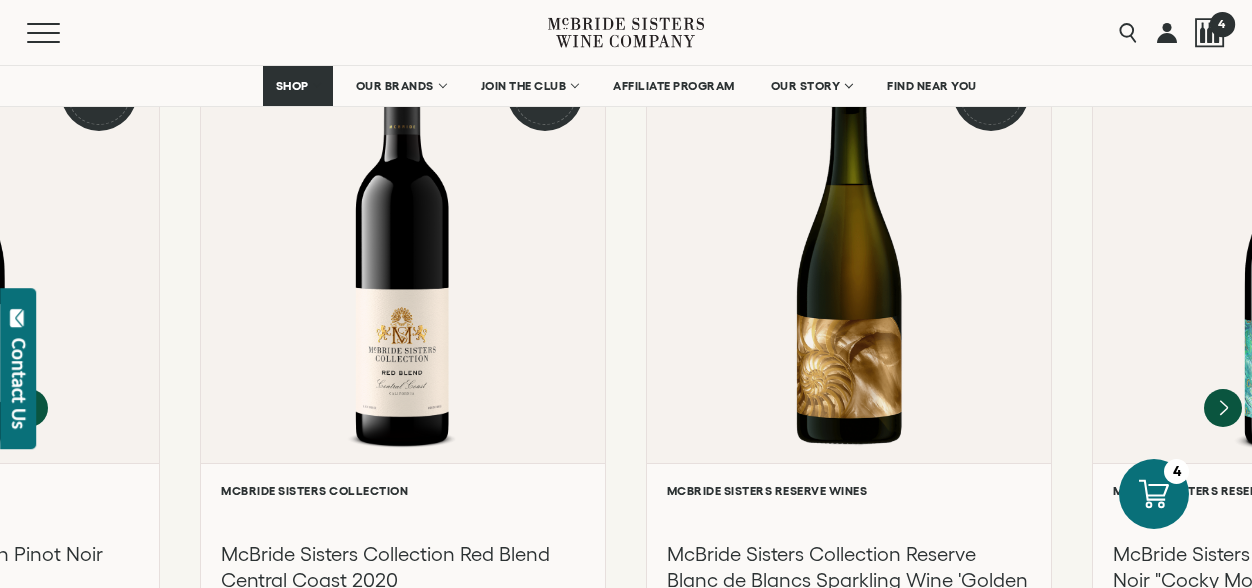 click on "4" at bounding box center [1210, 32] 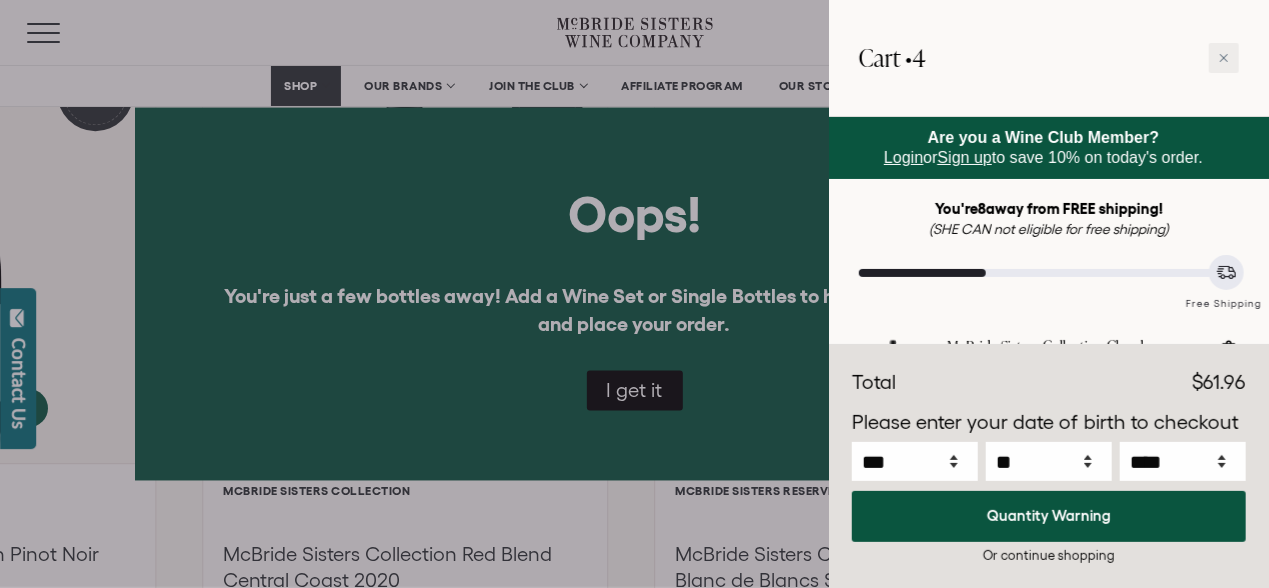 click at bounding box center [634, 294] 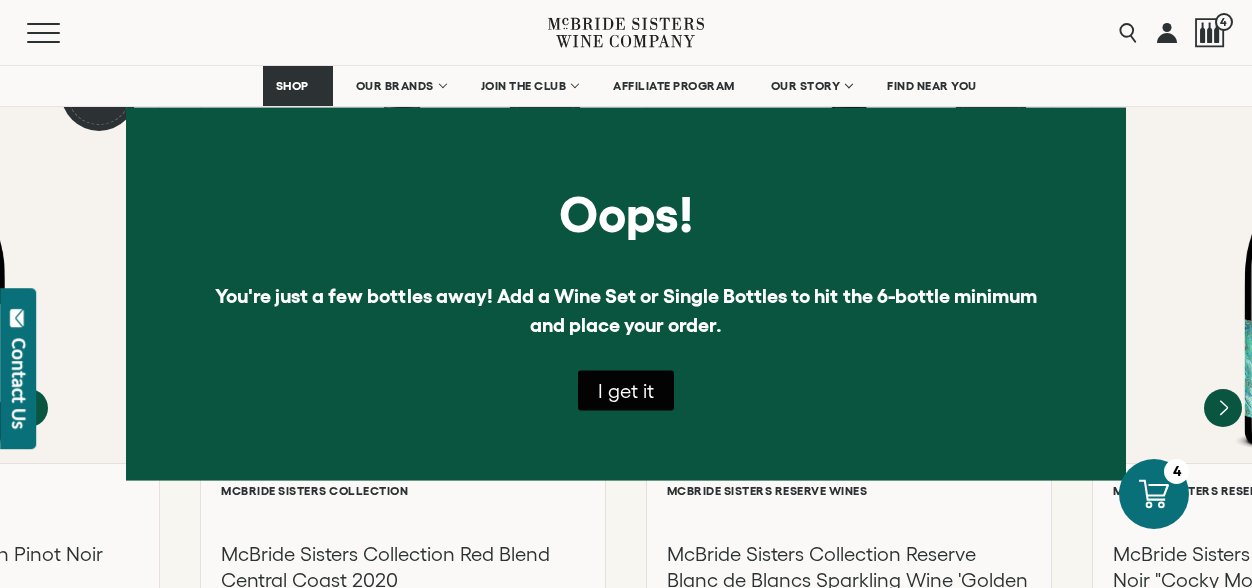 click on "I get it" at bounding box center [626, 390] 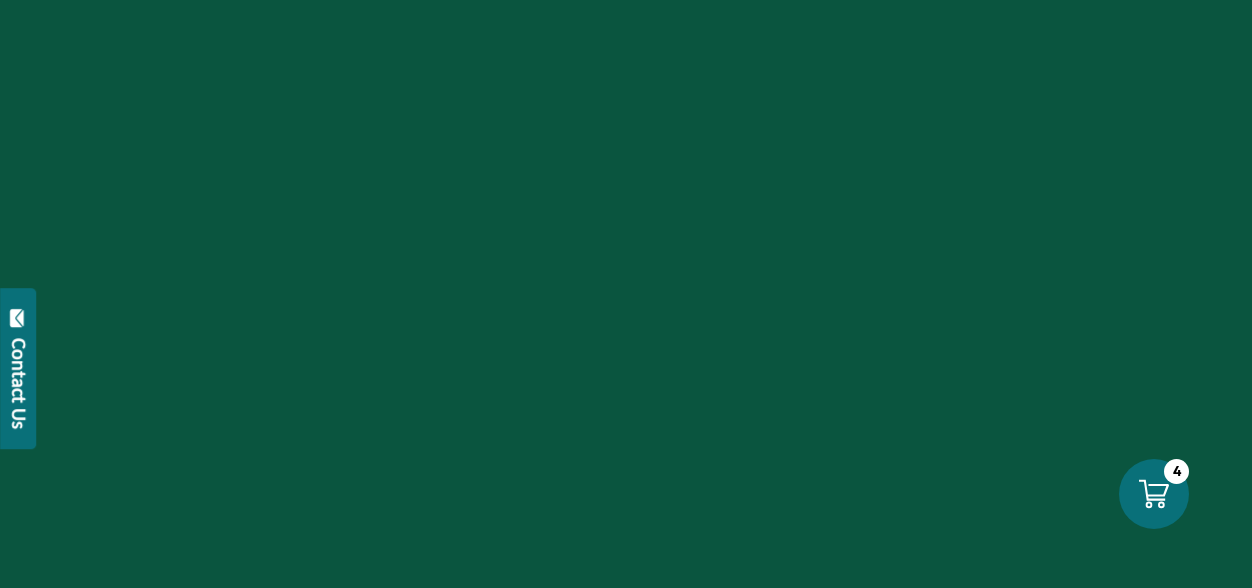 scroll, scrollTop: 0, scrollLeft: 0, axis: both 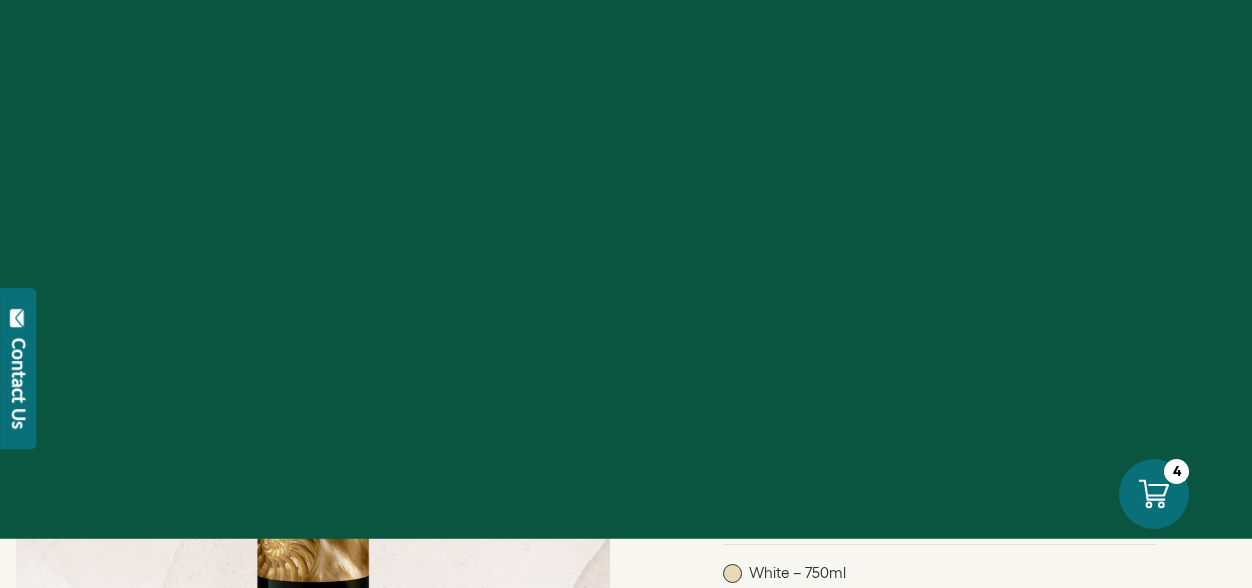 select on "****" 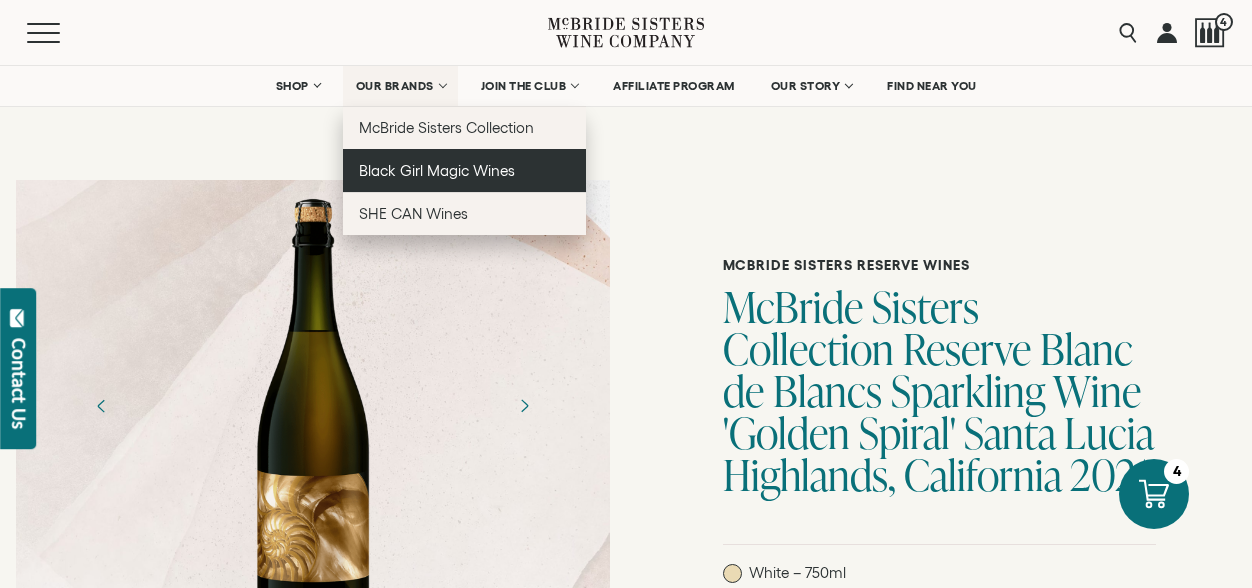 click on "Black Girl Magic Wines" at bounding box center [437, 170] 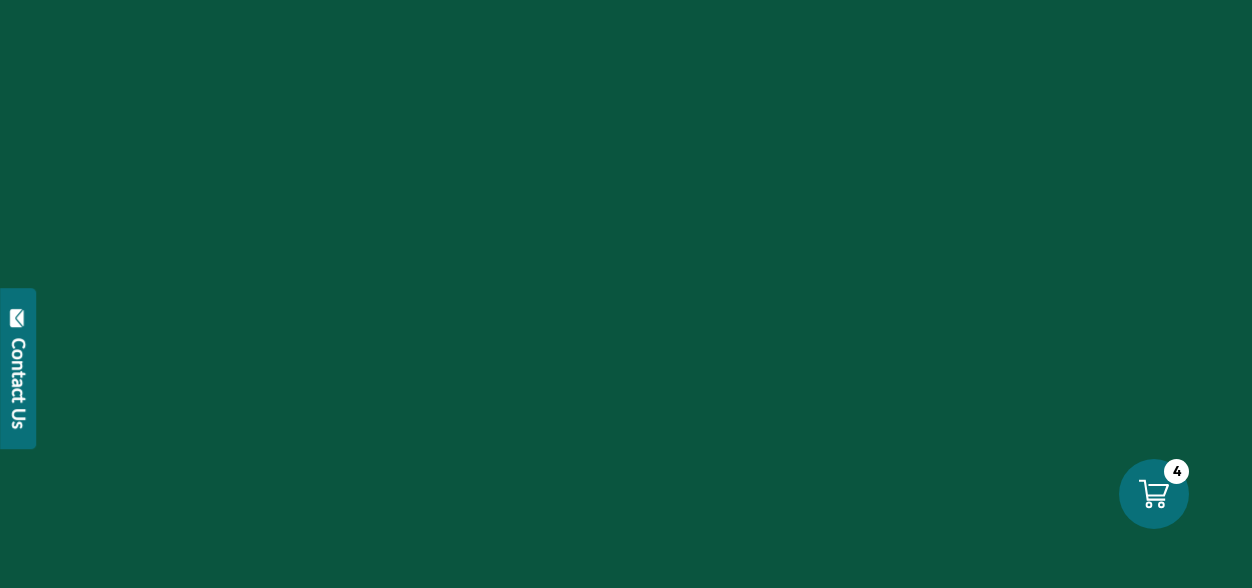 scroll, scrollTop: 0, scrollLeft: 0, axis: both 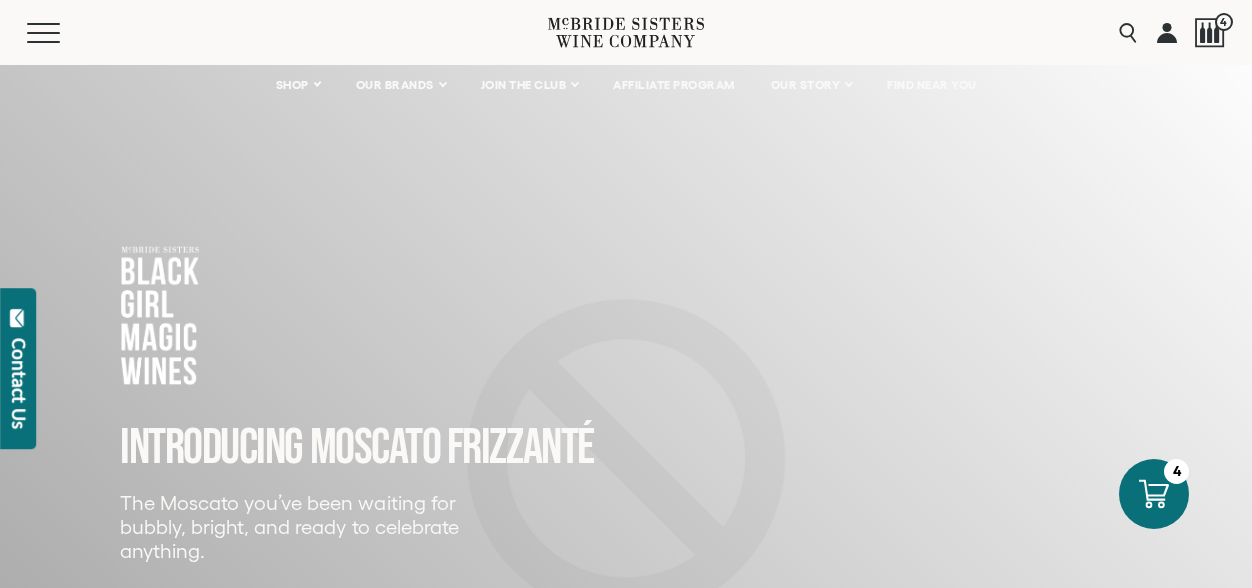 select on "****" 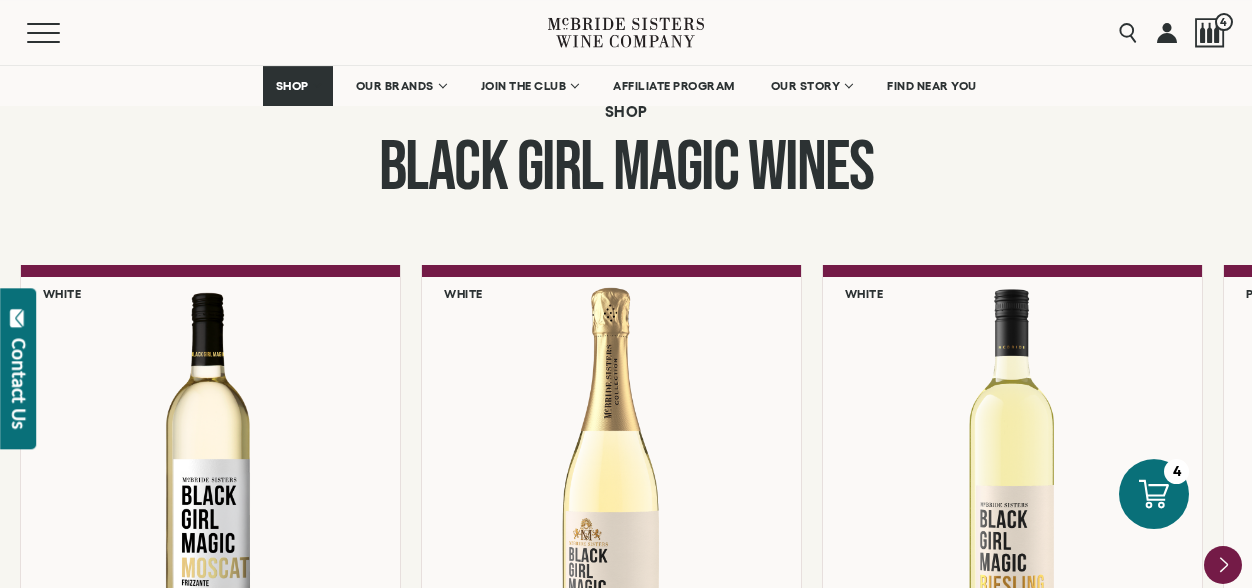 scroll, scrollTop: 1681, scrollLeft: 0, axis: vertical 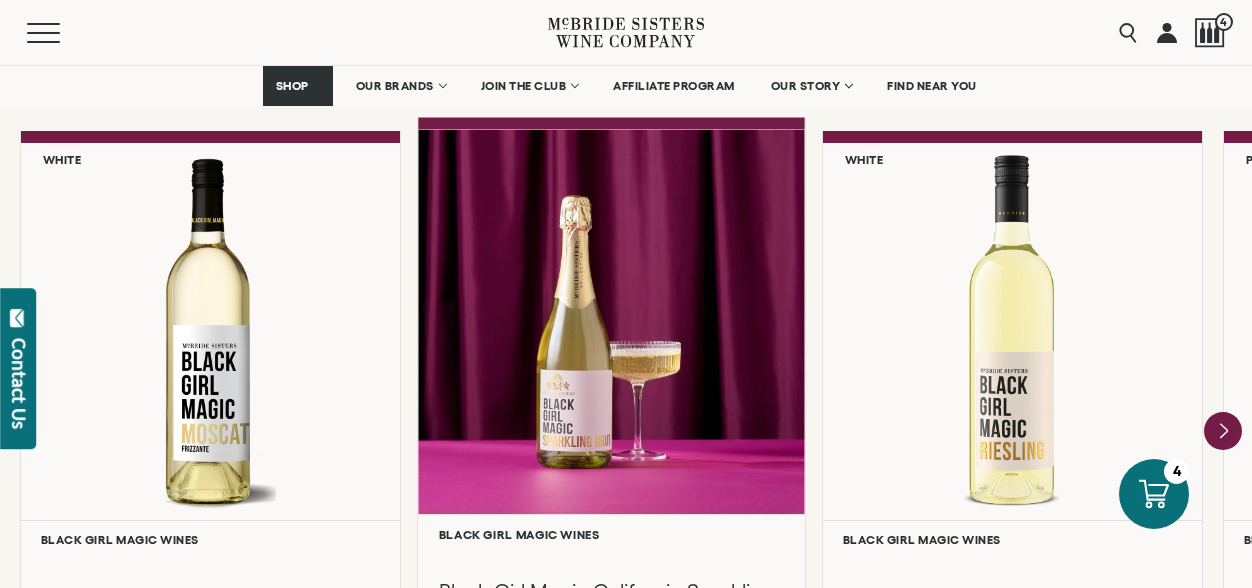 click at bounding box center (611, 321) 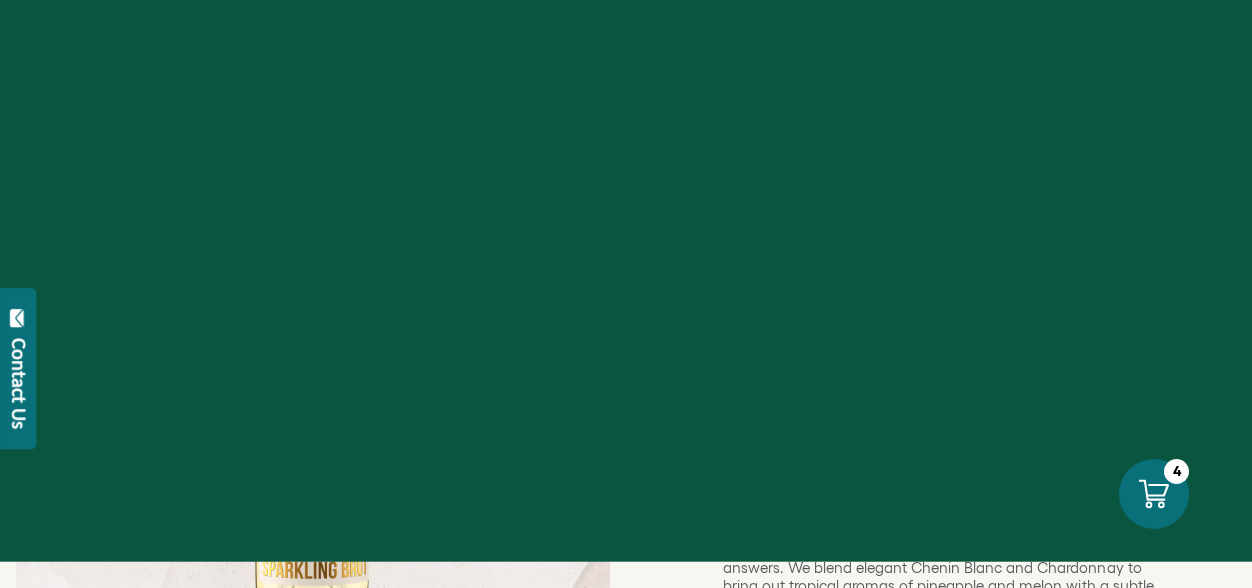 scroll, scrollTop: 0, scrollLeft: 0, axis: both 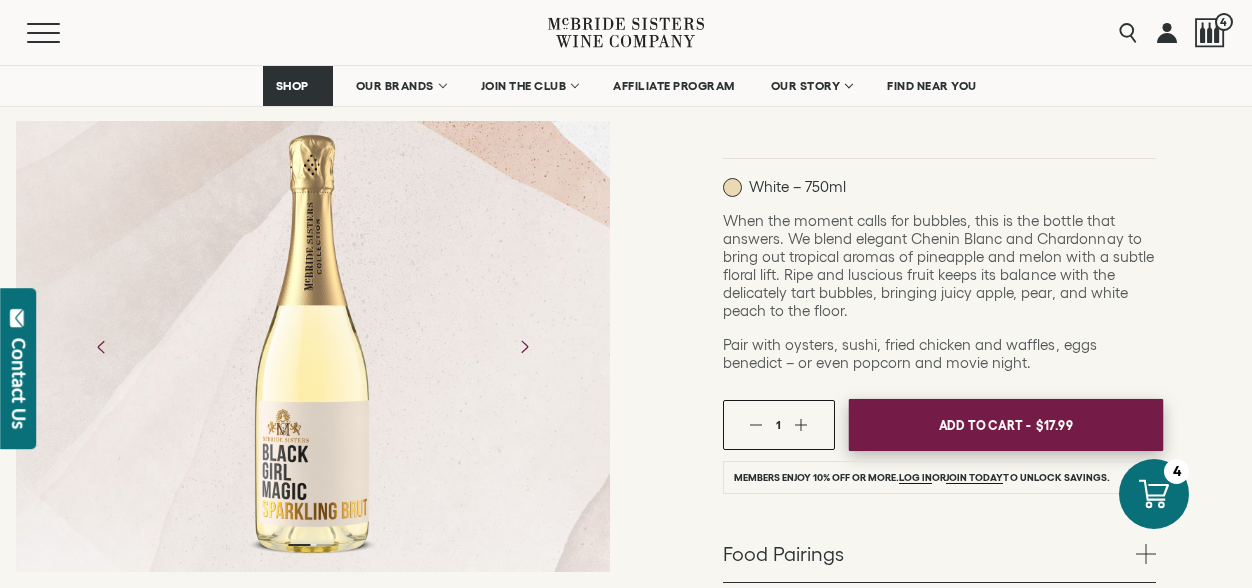 click on "Add To Cart -" at bounding box center [984, 425] 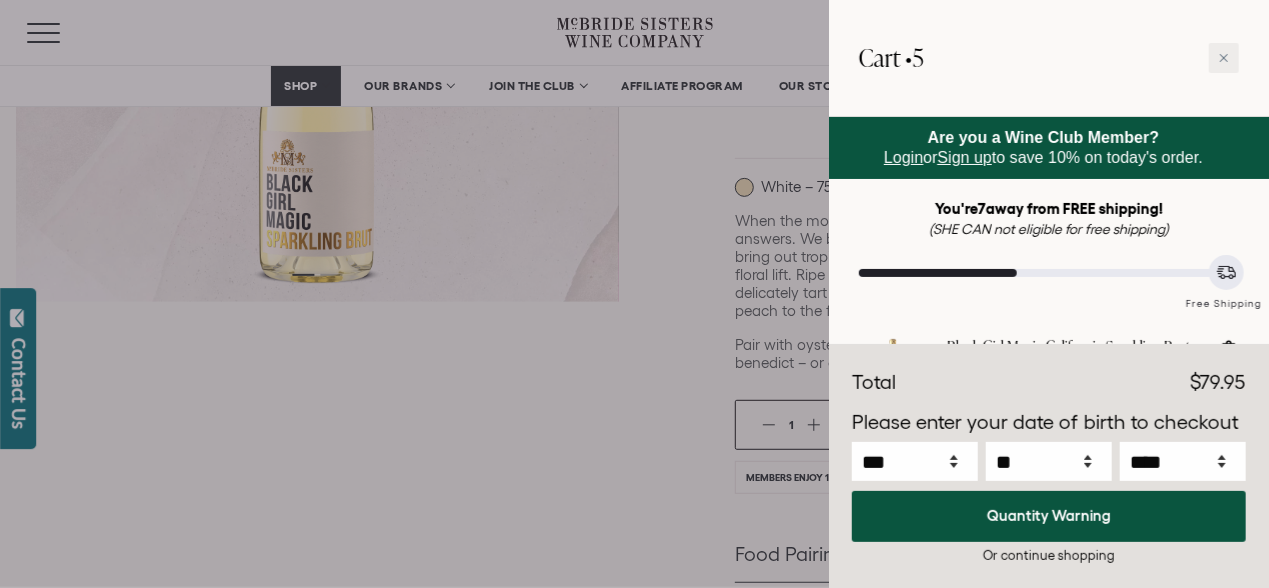 select on "****" 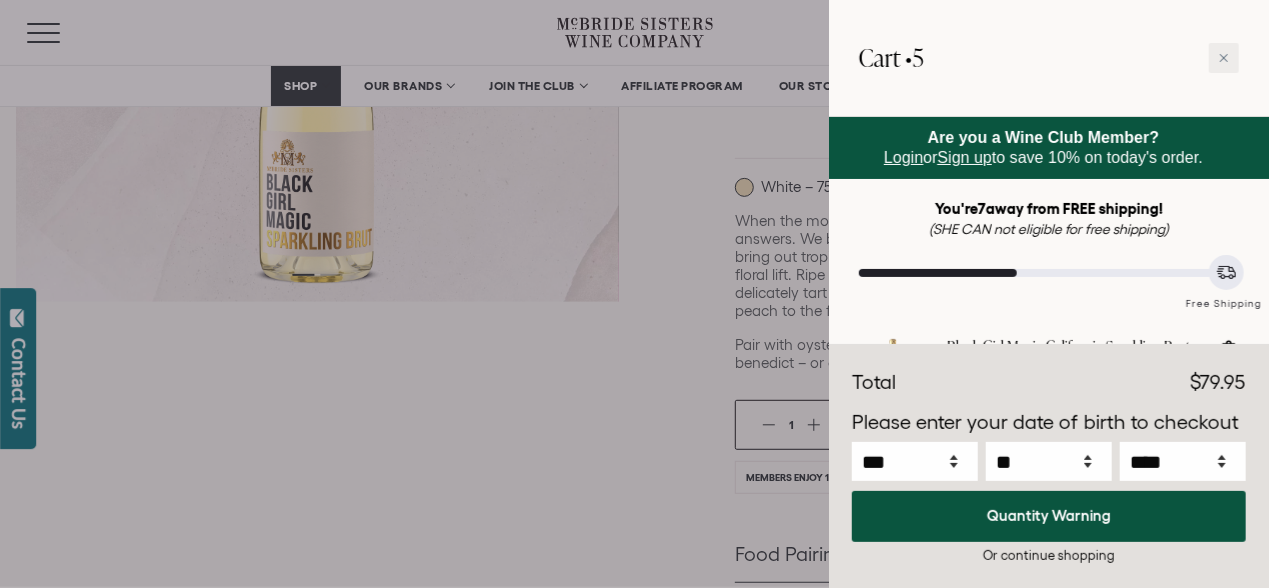 click at bounding box center [634, 294] 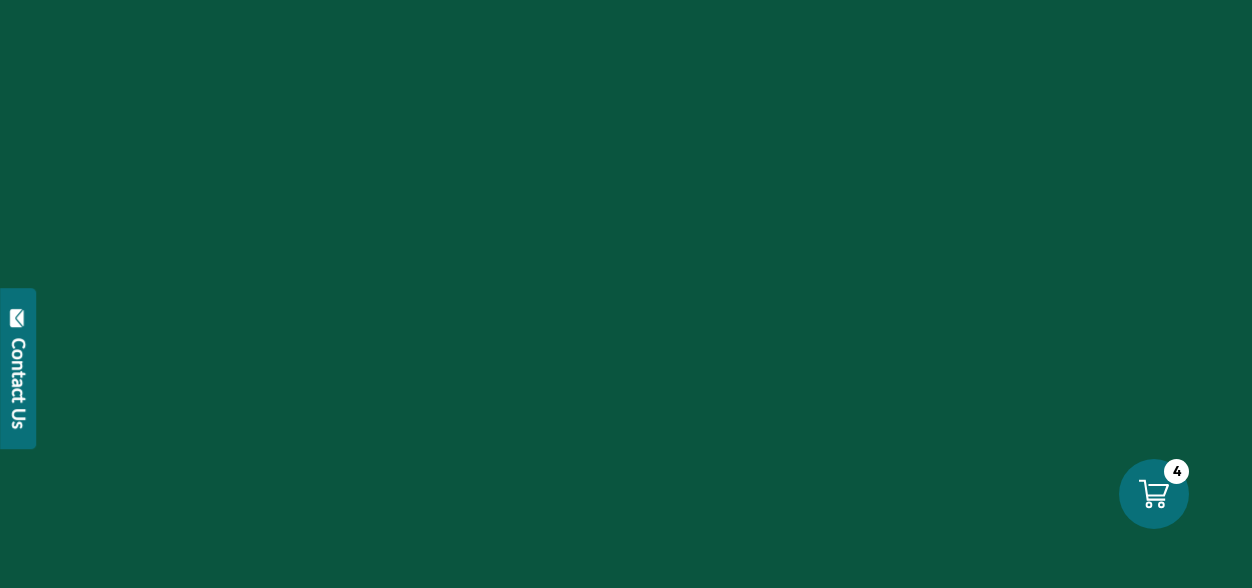 scroll, scrollTop: 0, scrollLeft: 0, axis: both 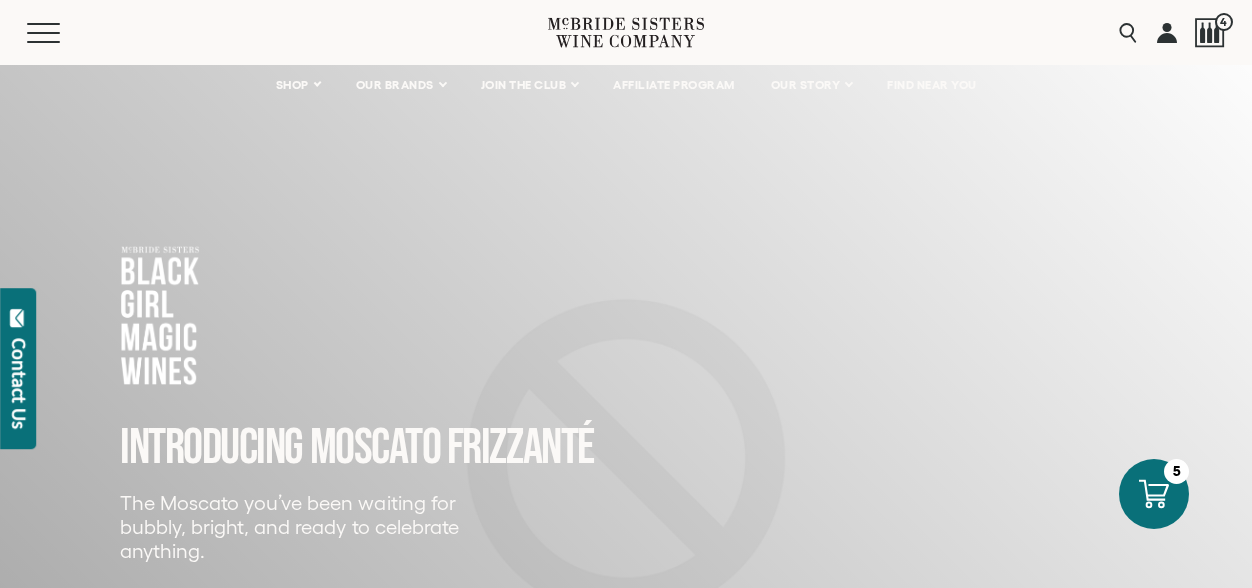 select on "****" 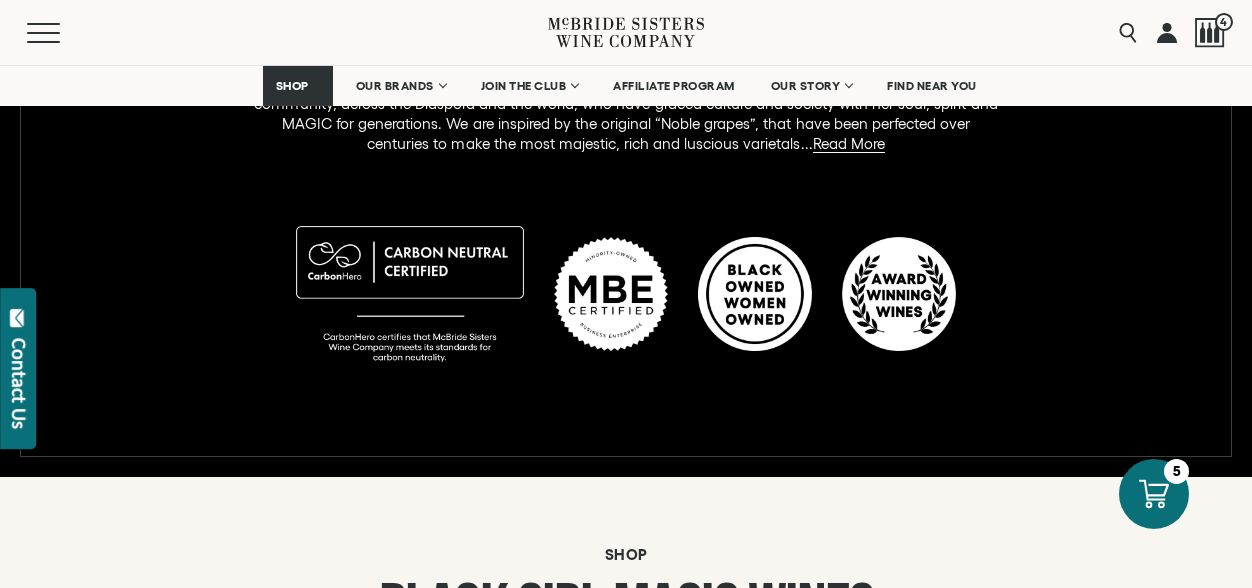 scroll, scrollTop: 1196, scrollLeft: 0, axis: vertical 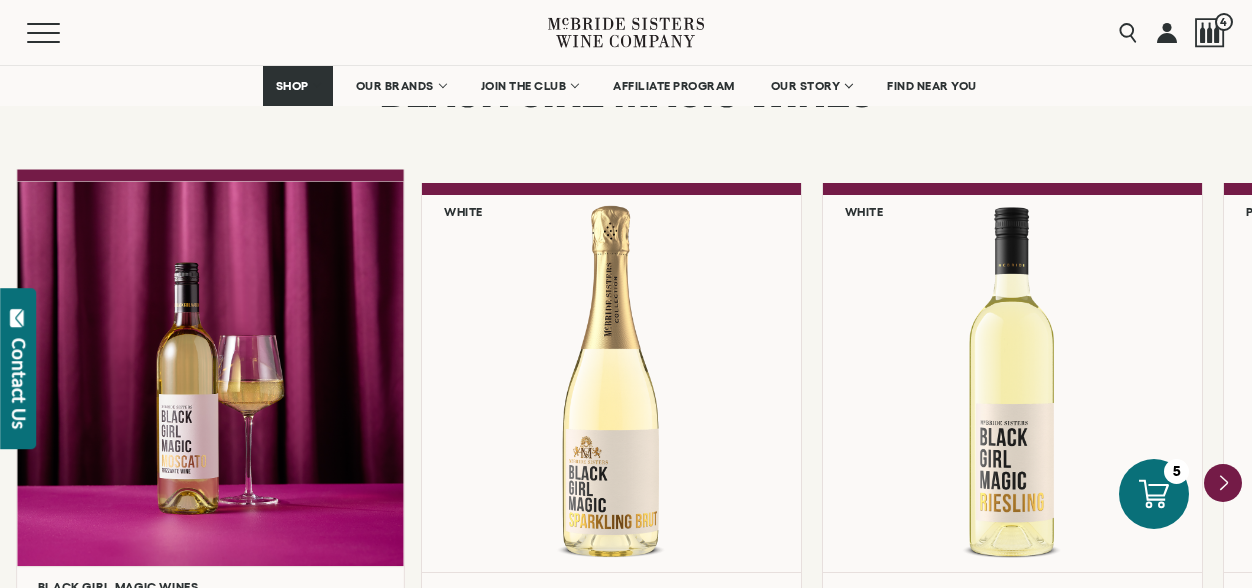 click at bounding box center [210, 373] 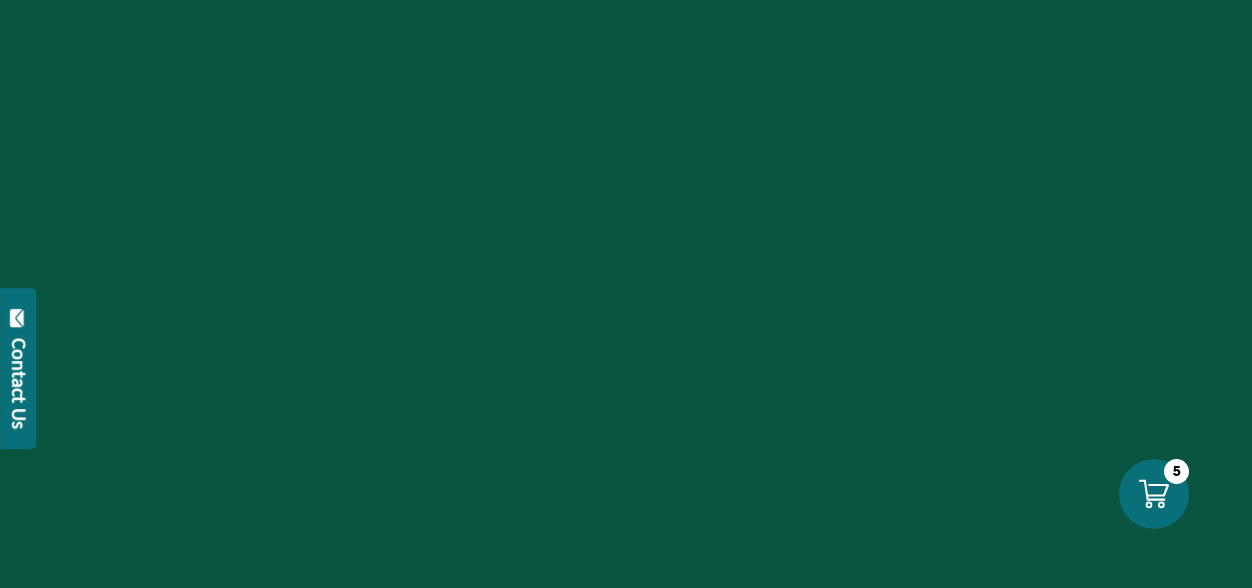 click at bounding box center [626, 294] 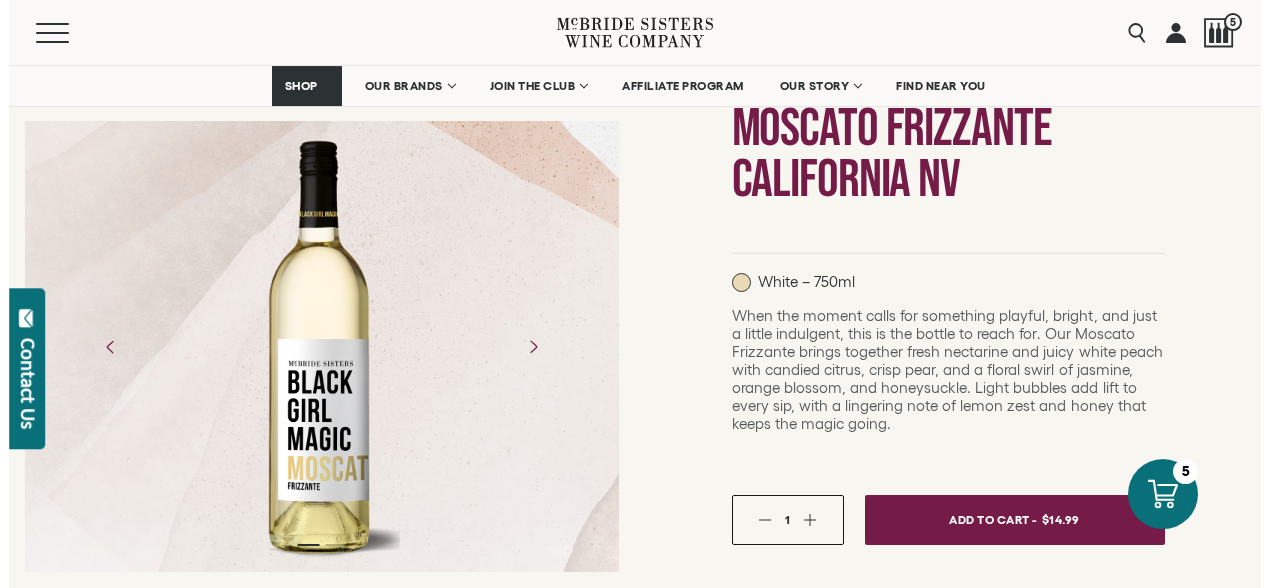 scroll, scrollTop: 260, scrollLeft: 0, axis: vertical 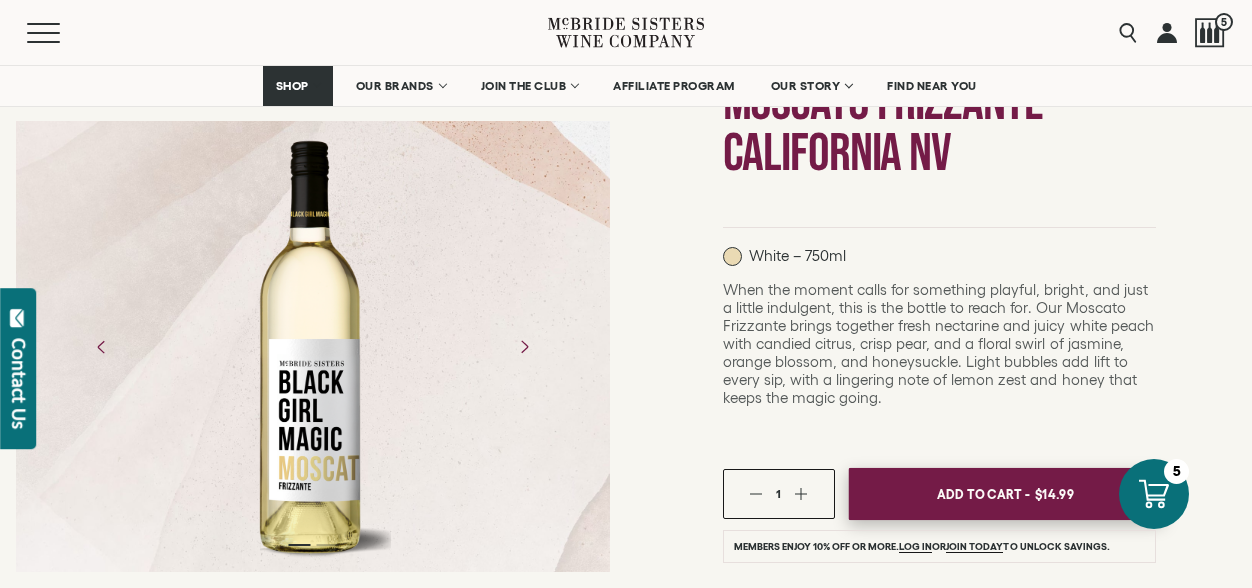 click on "Add To Cart -" at bounding box center [983, 494] 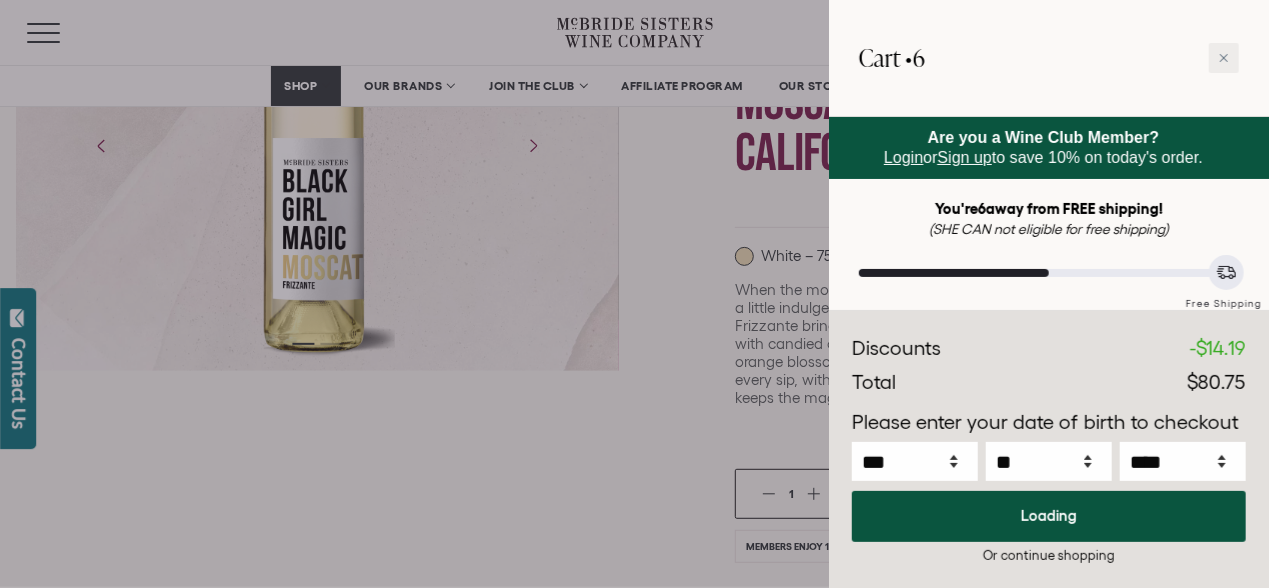 select on "****" 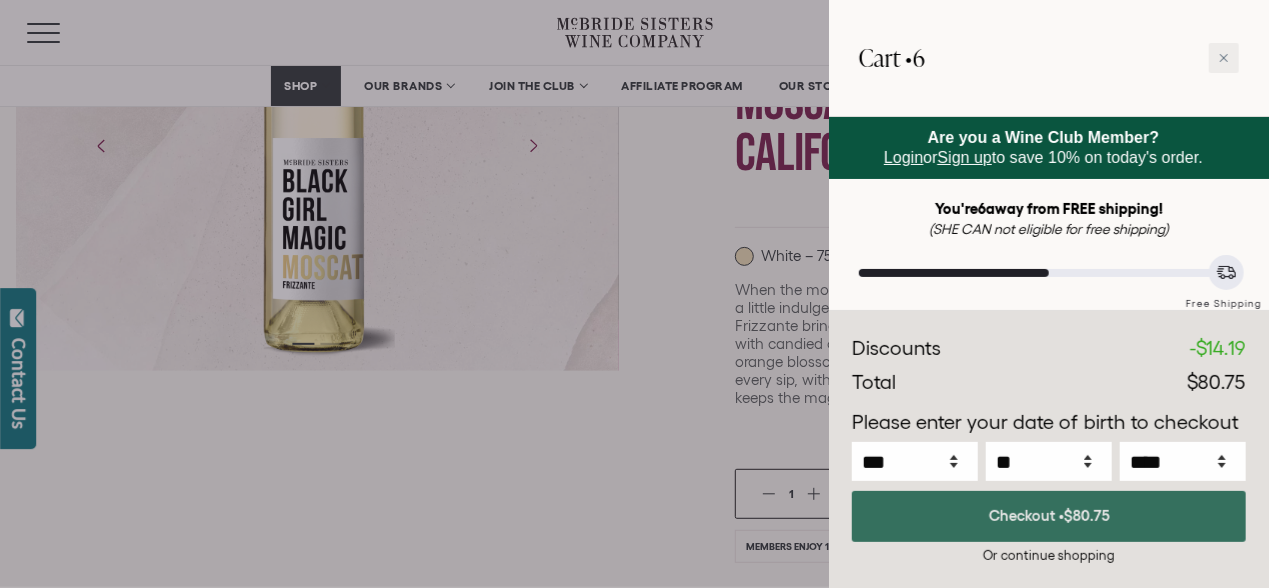 click on "Checkout •  $80.75" at bounding box center [1049, 516] 